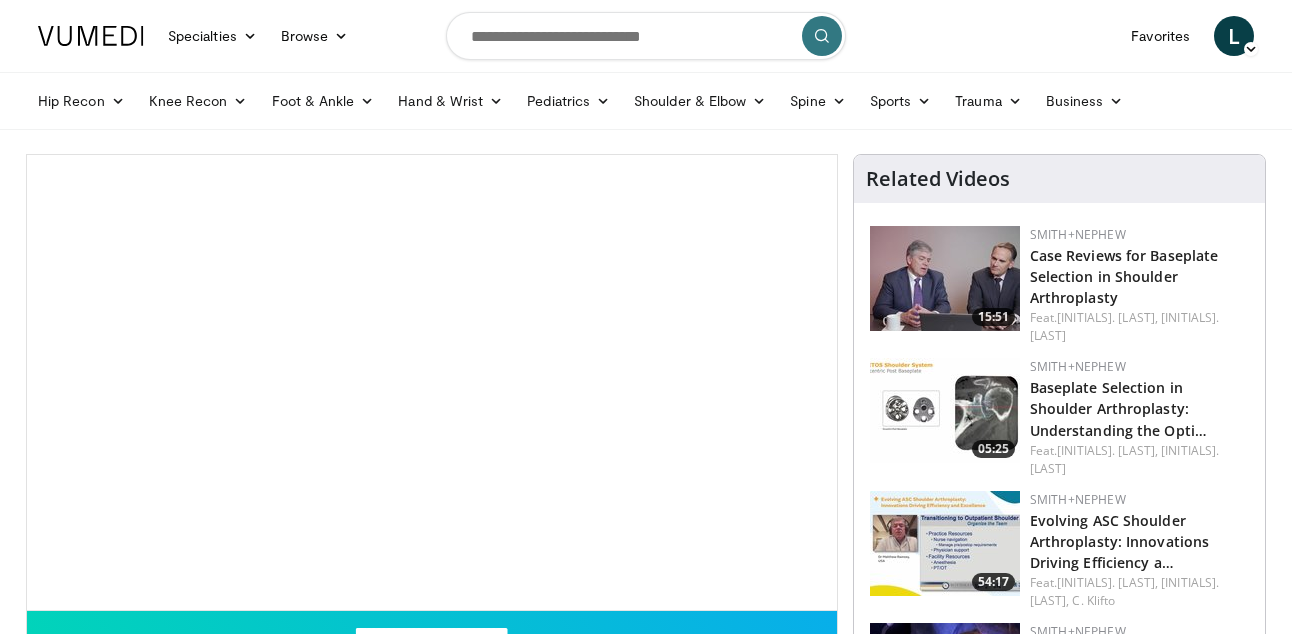 scroll, scrollTop: 0, scrollLeft: 0, axis: both 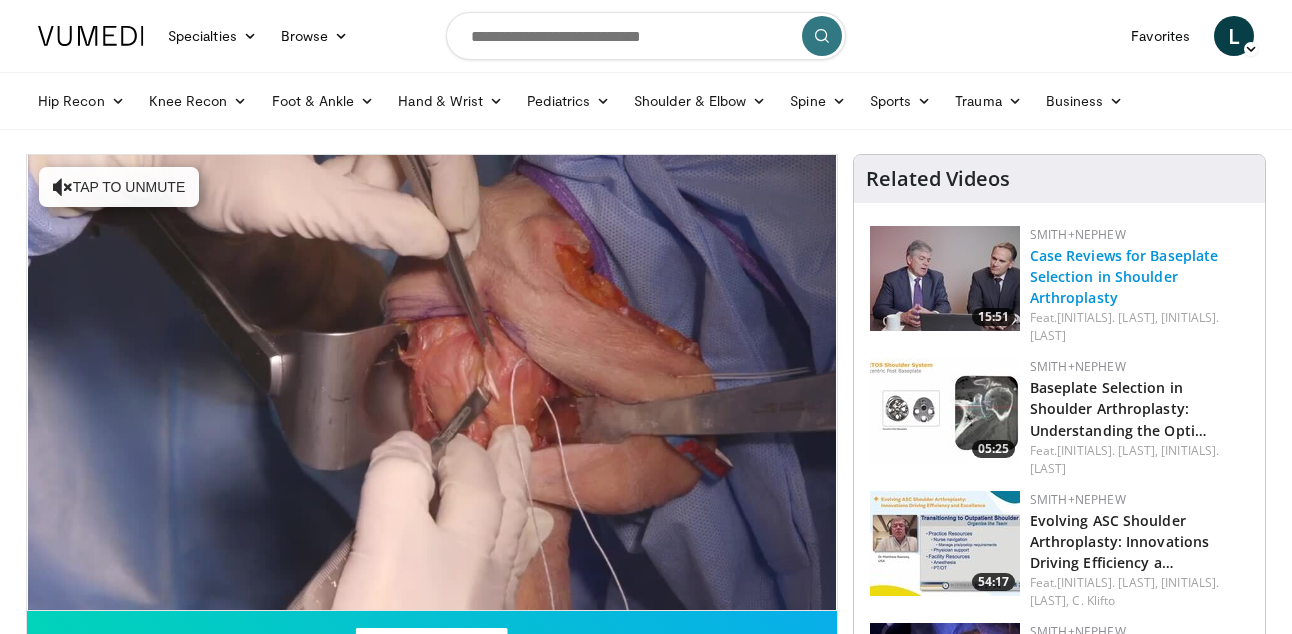 click on "Case Reviews for Baseplate Selection in Shoulder Arthroplasty" at bounding box center [1124, 276] 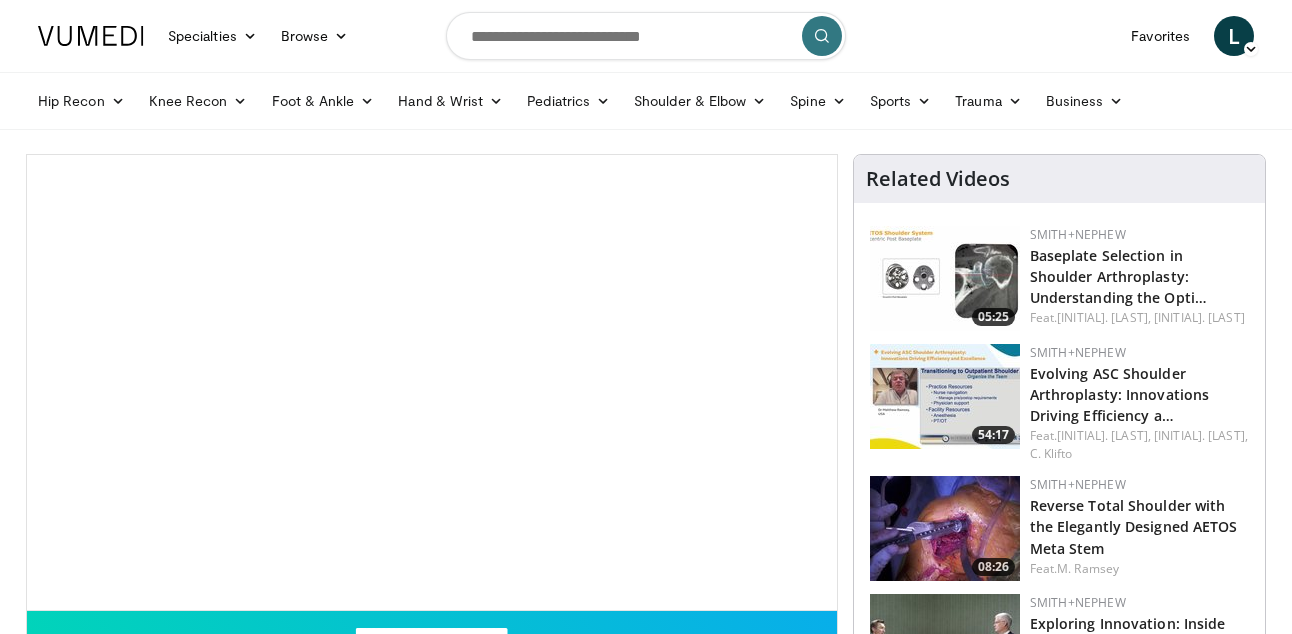 scroll, scrollTop: 105, scrollLeft: 0, axis: vertical 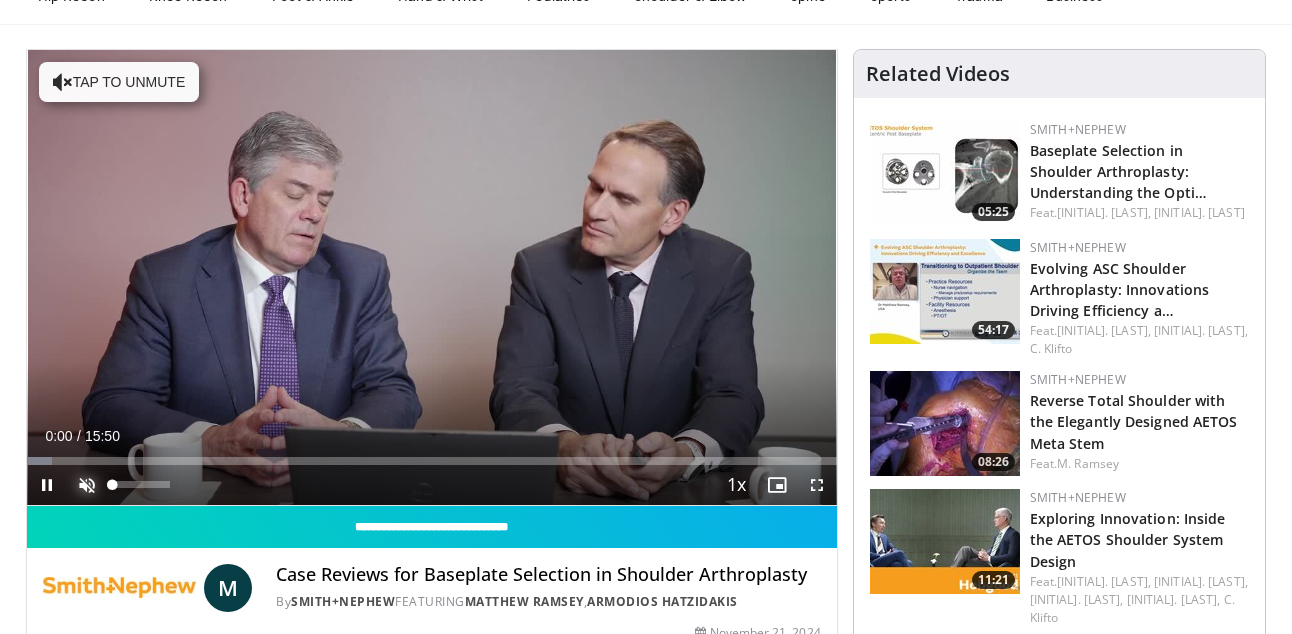 click at bounding box center [87, 485] 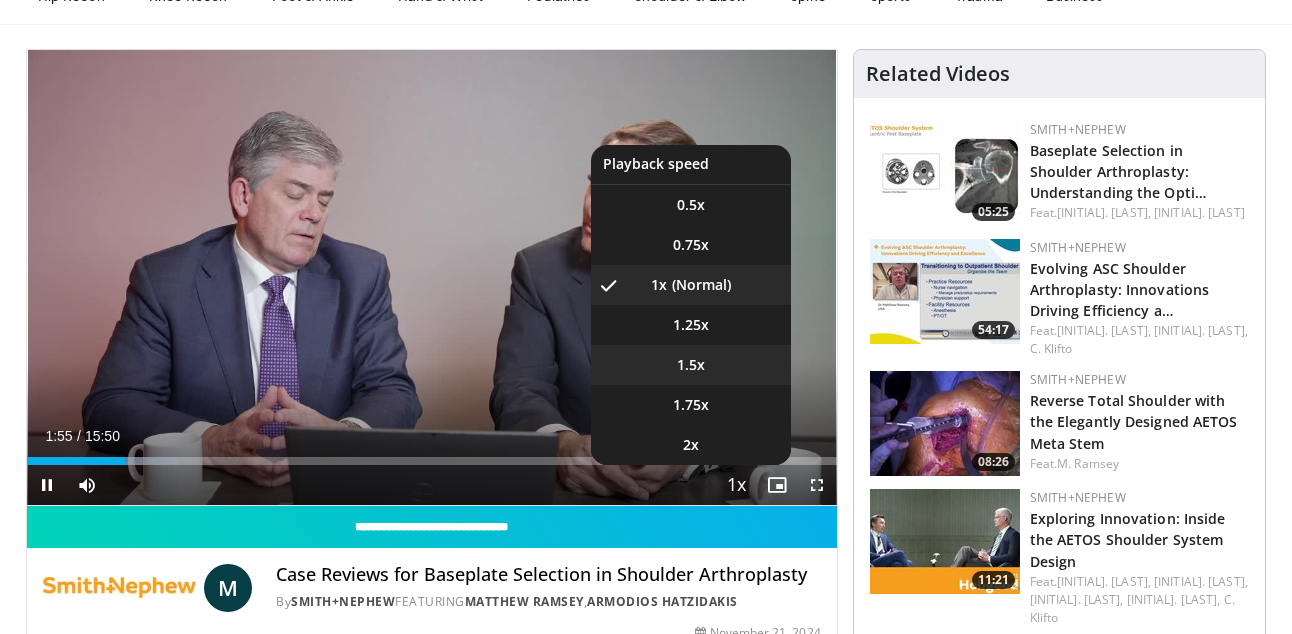 click on "1.5x" at bounding box center (691, 365) 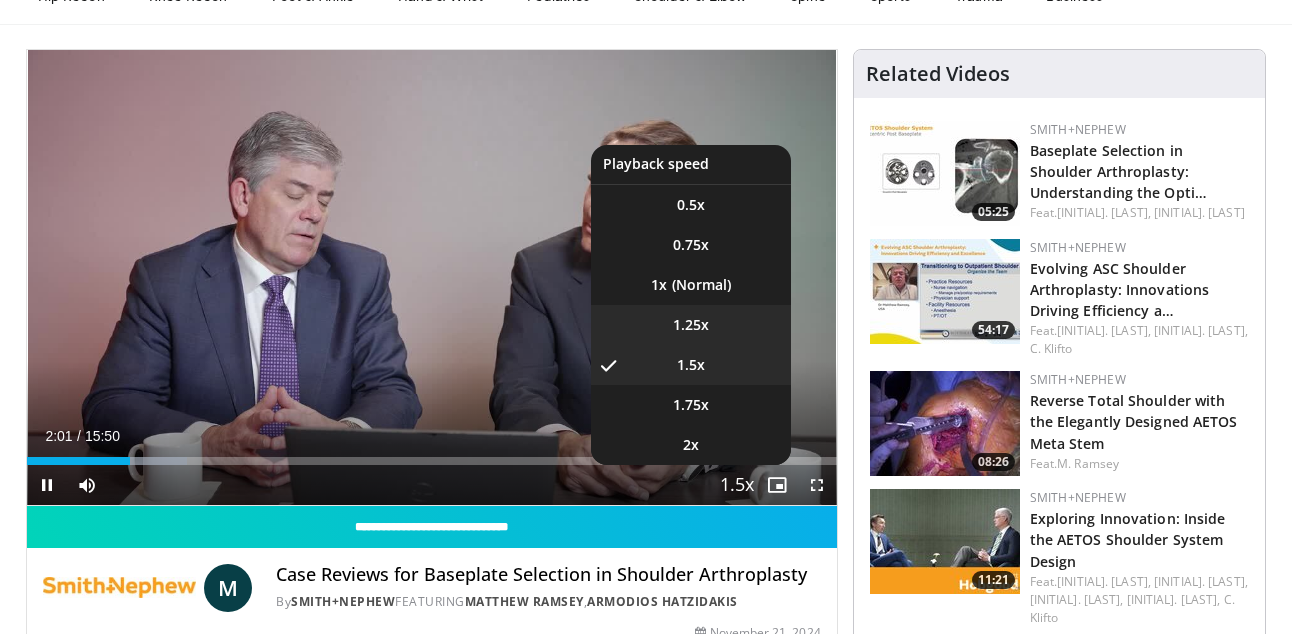 click on "1.25x" at bounding box center [691, 325] 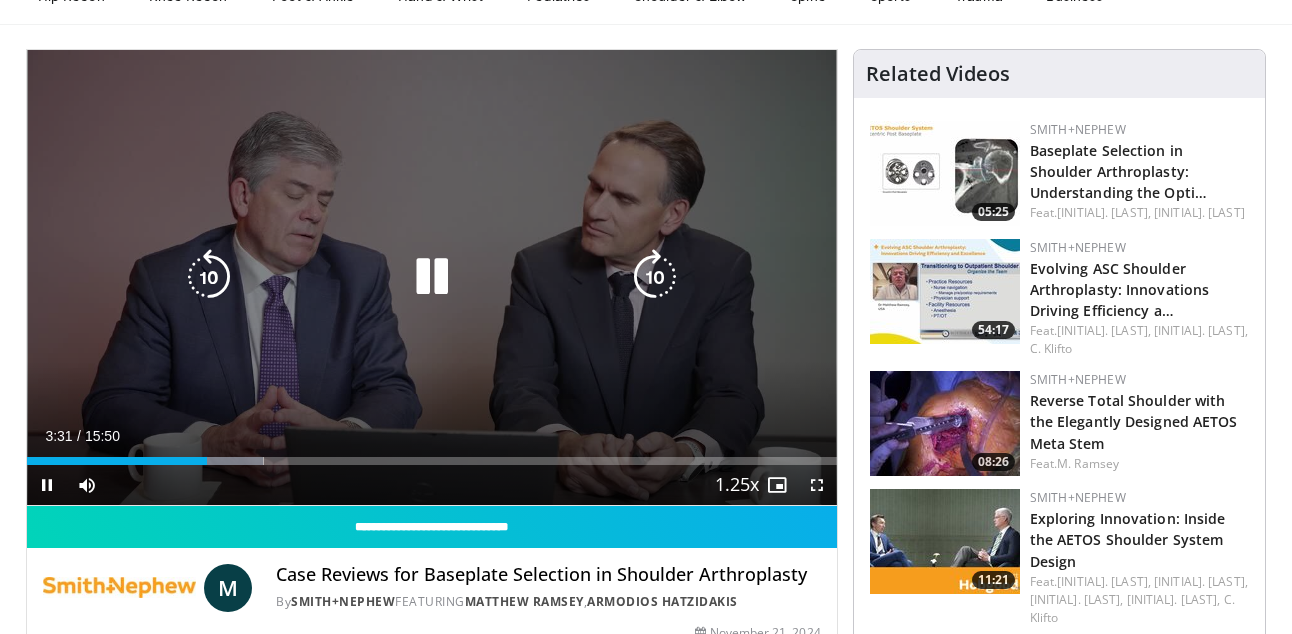 click at bounding box center (209, 277) 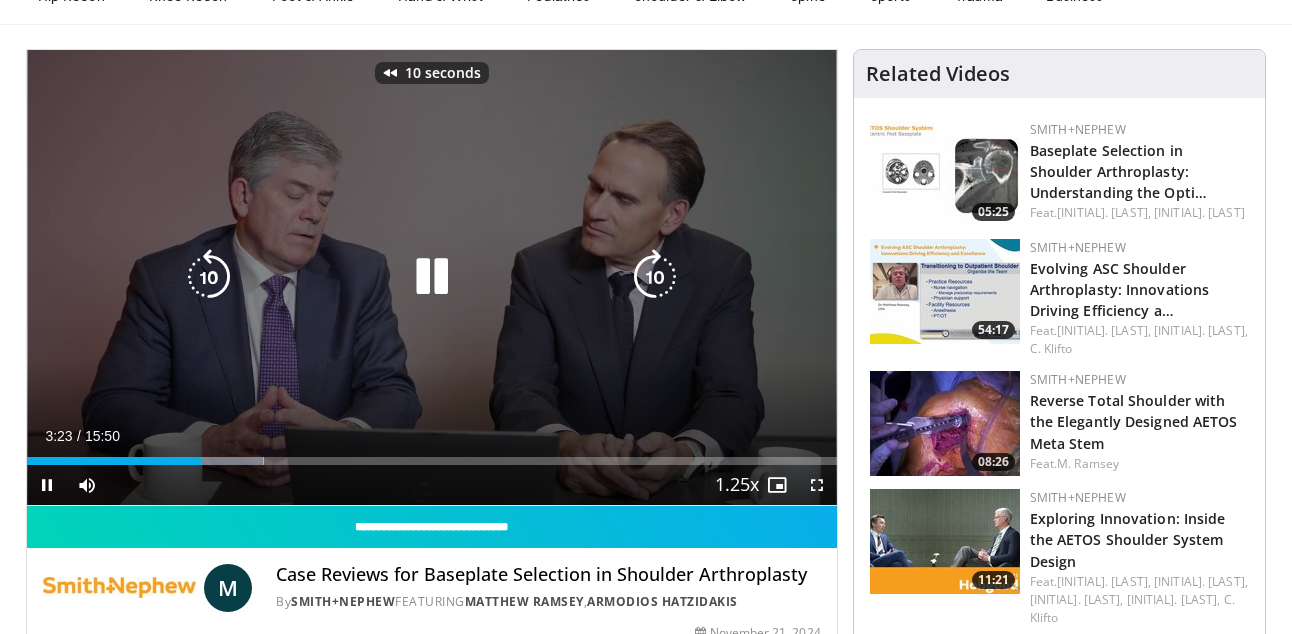 click at bounding box center [209, 277] 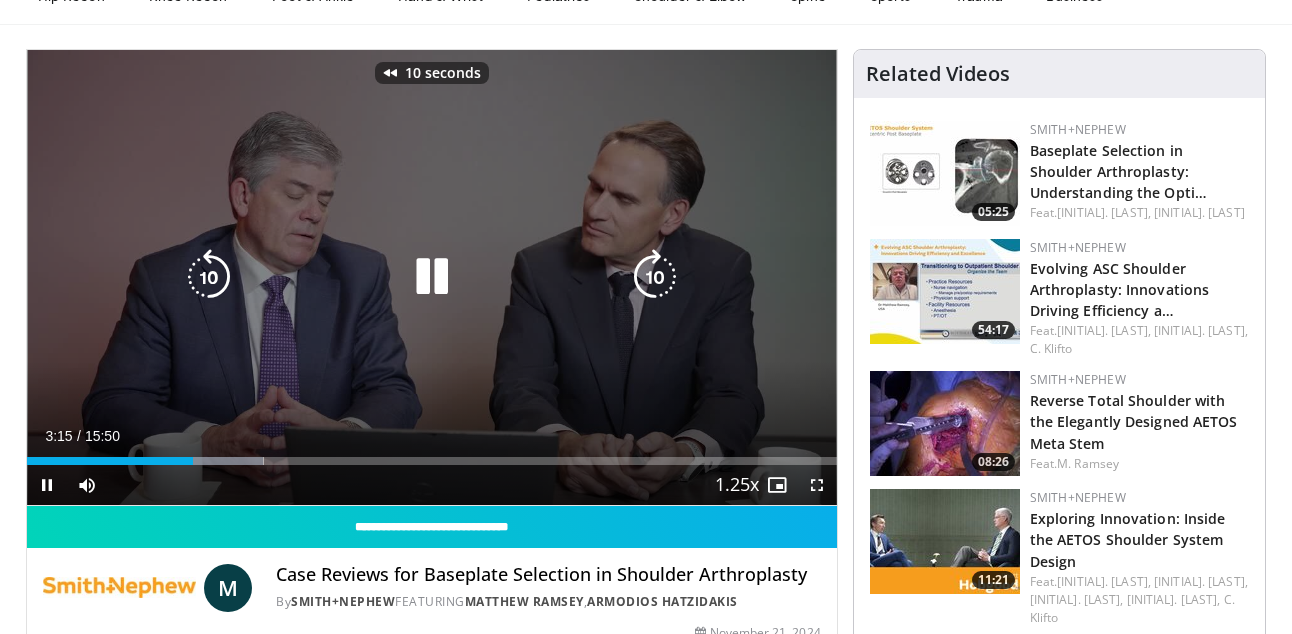 click at bounding box center (209, 277) 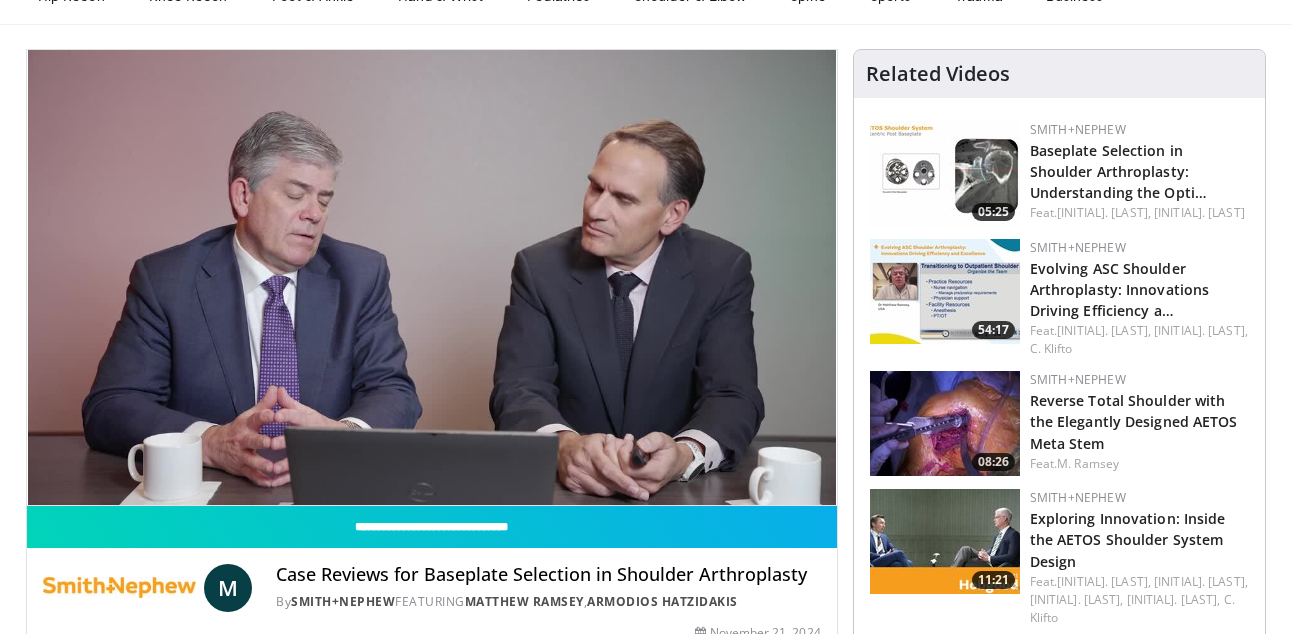 click on "20 seconds
Tap to unmute" at bounding box center (432, 277) 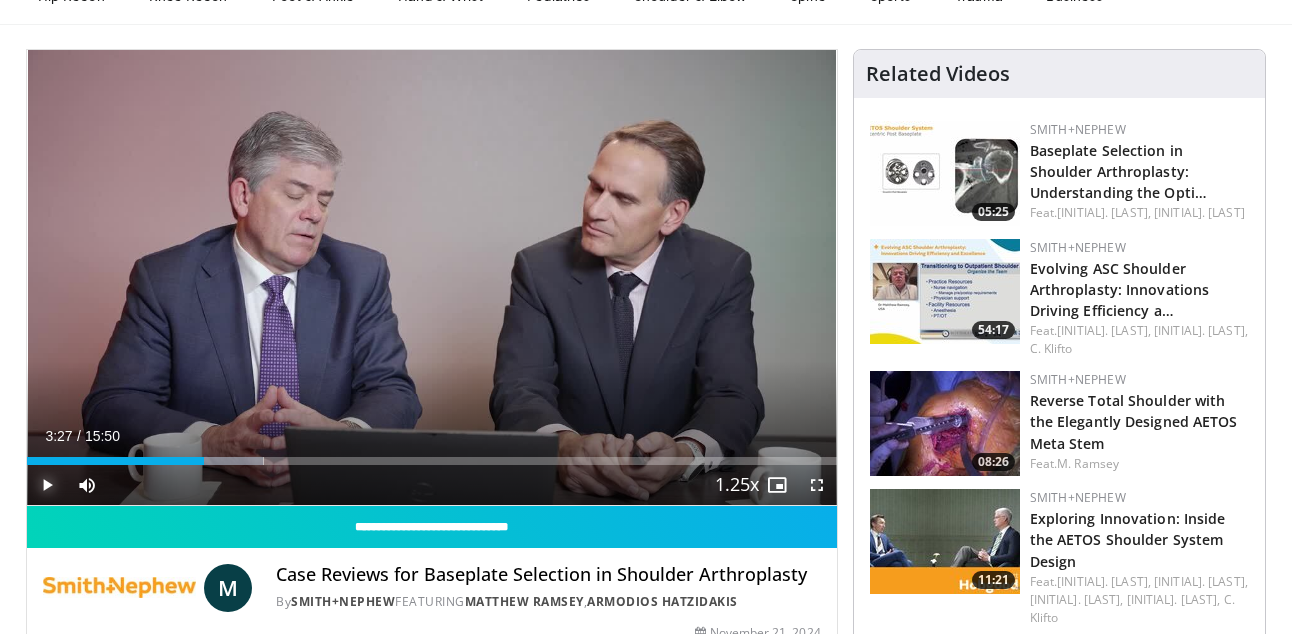 click at bounding box center [47, 485] 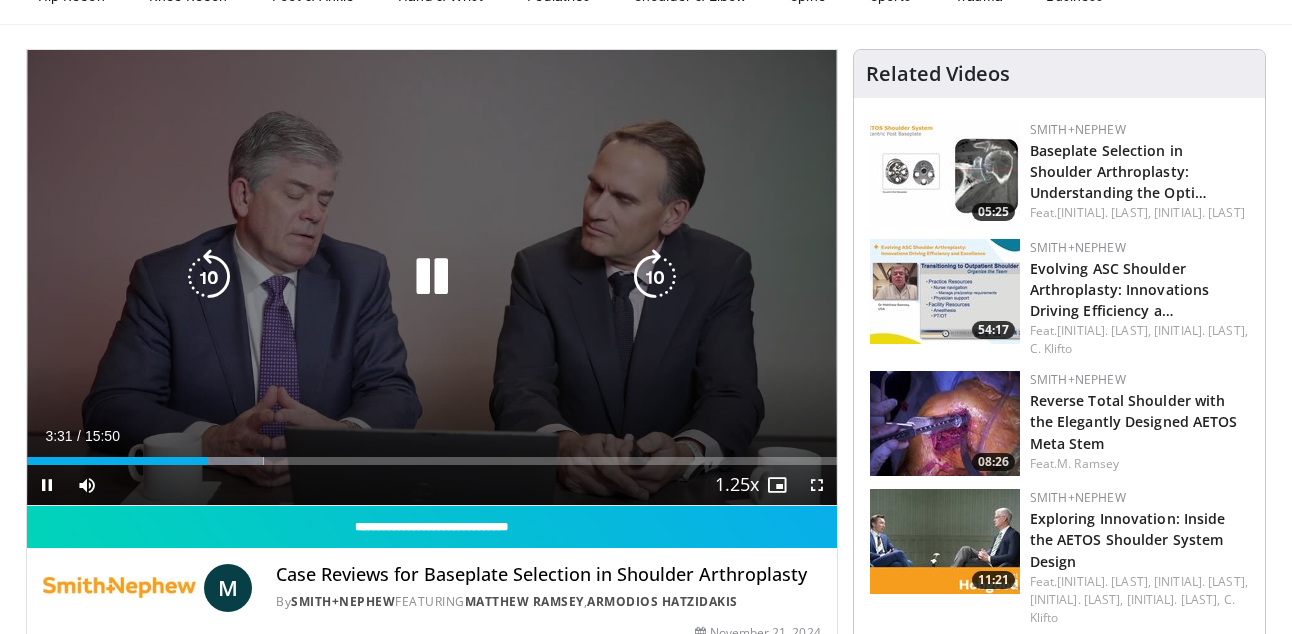 click at bounding box center (209, 277) 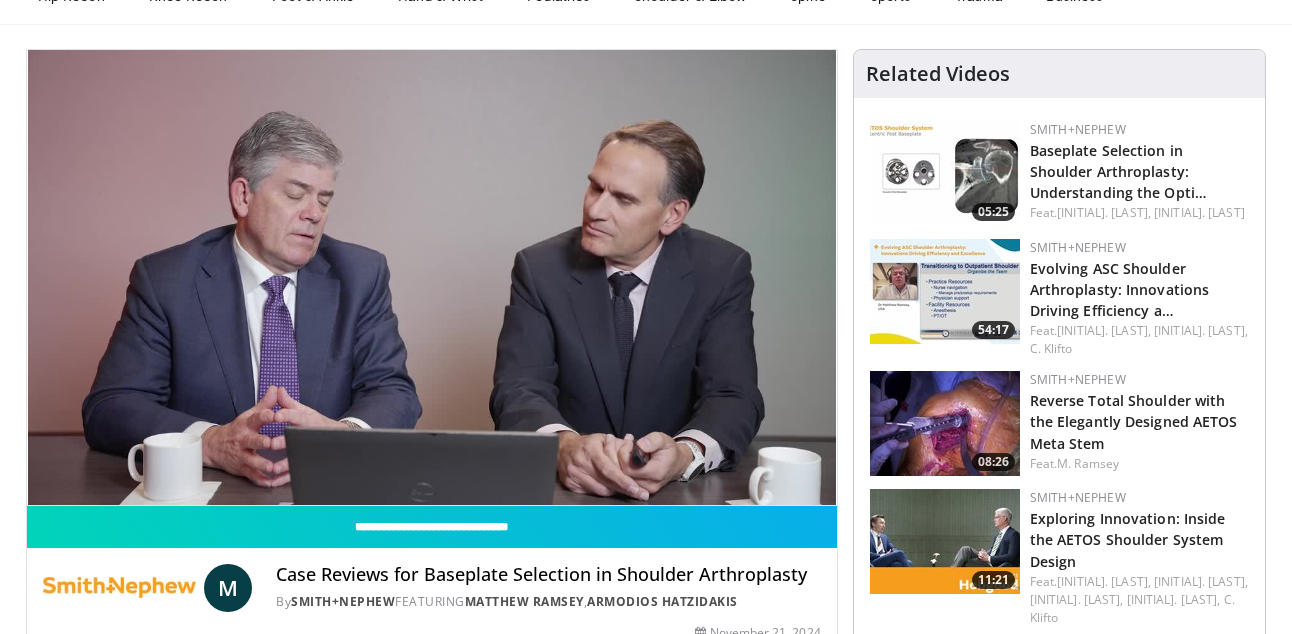 click on "**********" at bounding box center [432, 278] 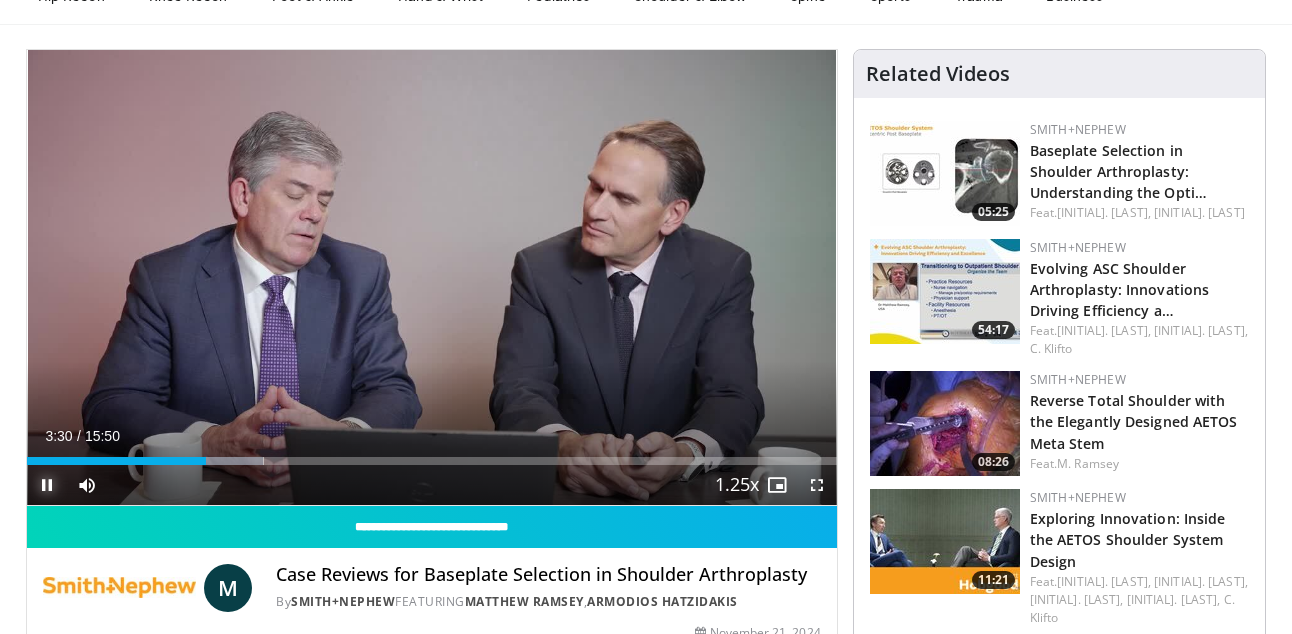 click at bounding box center (47, 485) 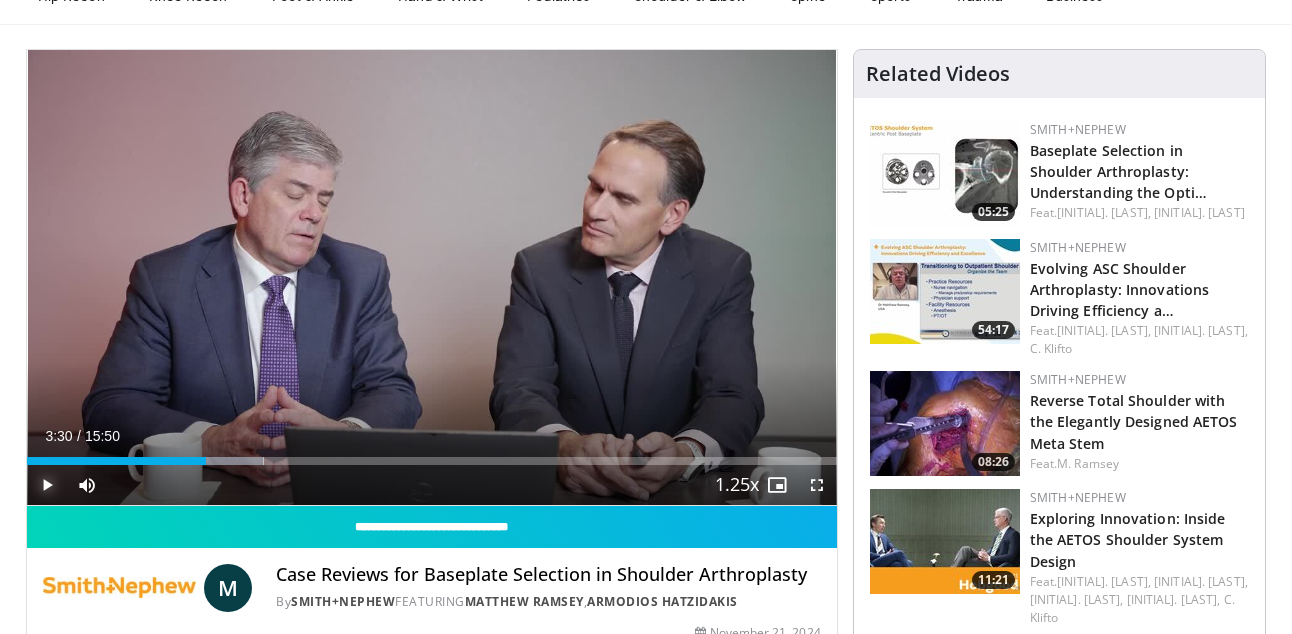 click at bounding box center [47, 485] 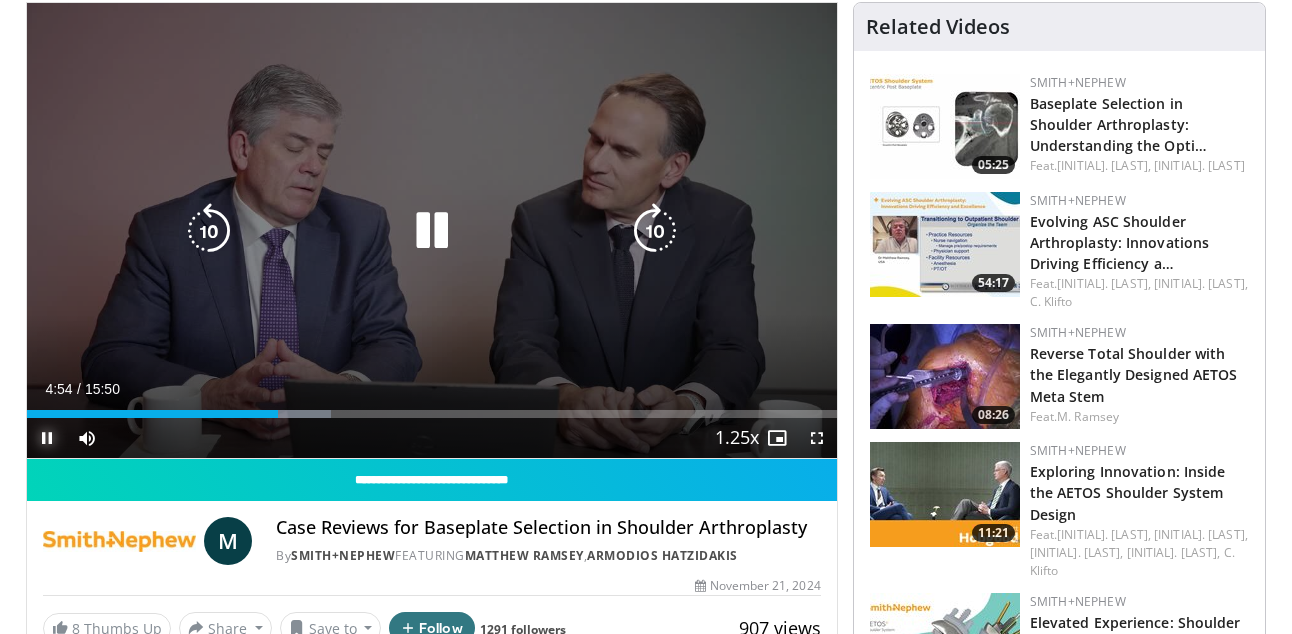 scroll, scrollTop: 147, scrollLeft: 0, axis: vertical 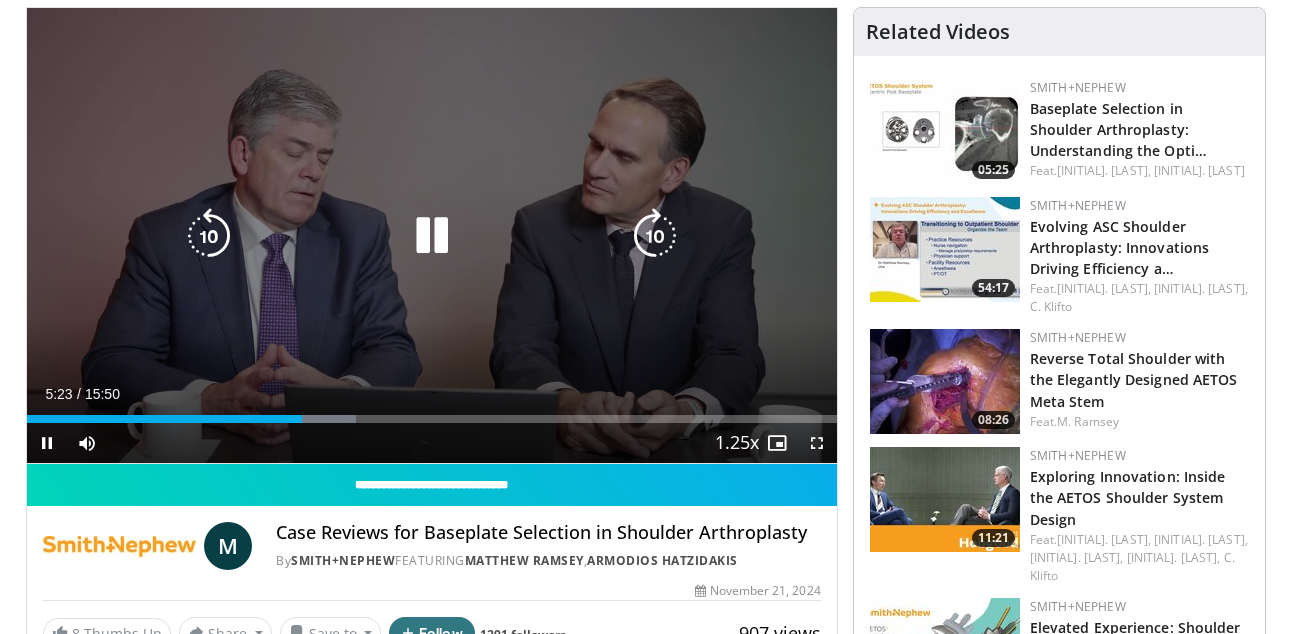 click at bounding box center [432, 236] 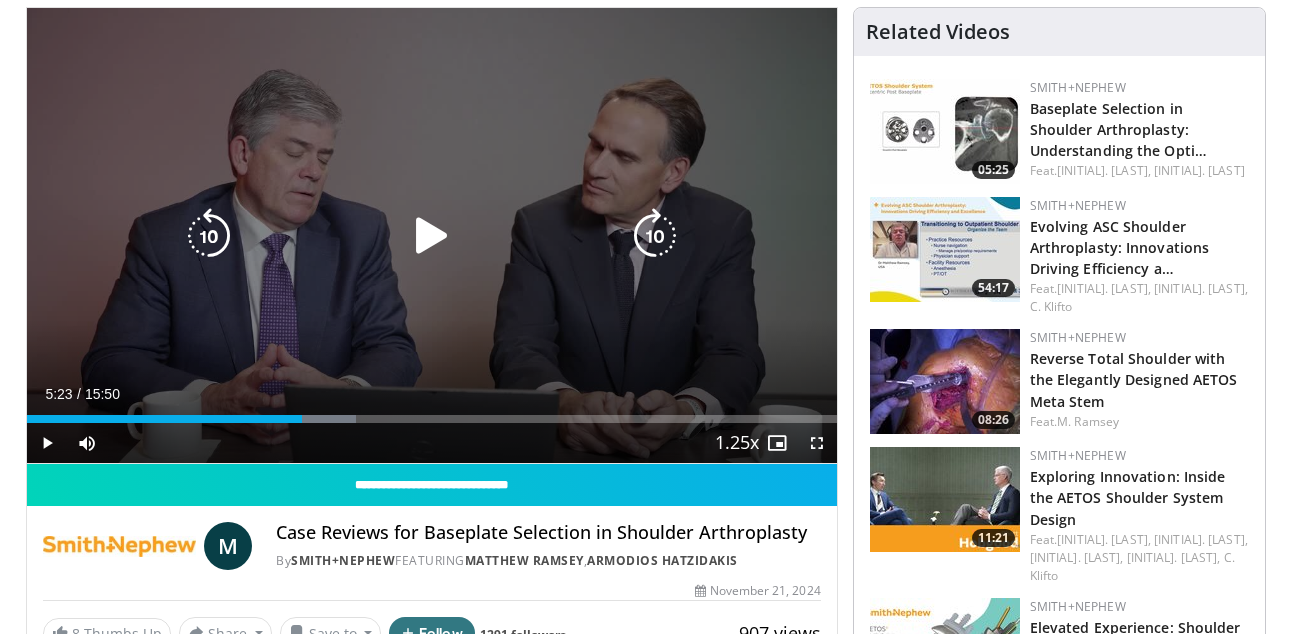 click at bounding box center (432, 236) 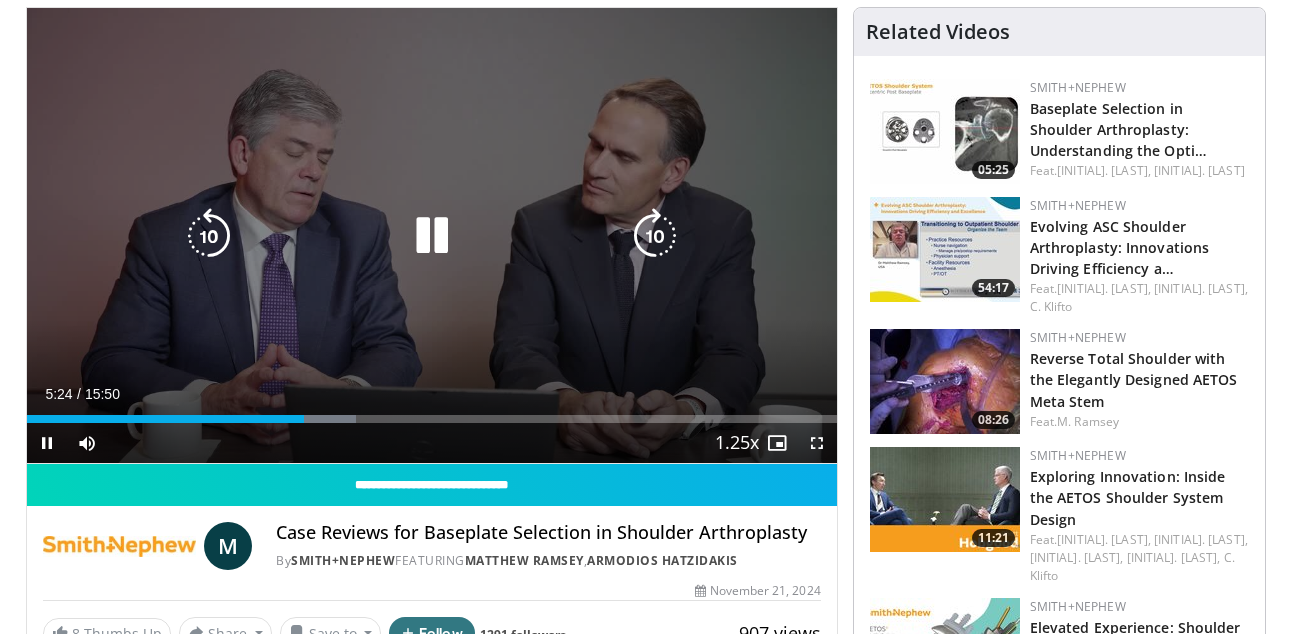 click at bounding box center (432, 236) 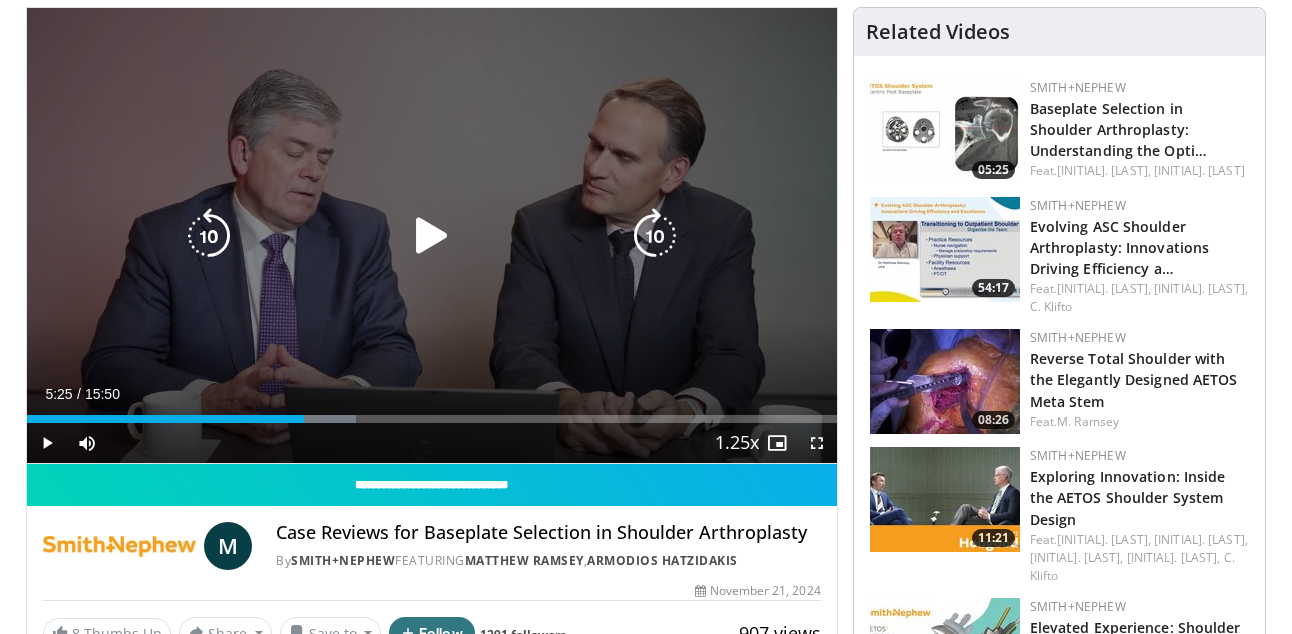 click at bounding box center (432, 236) 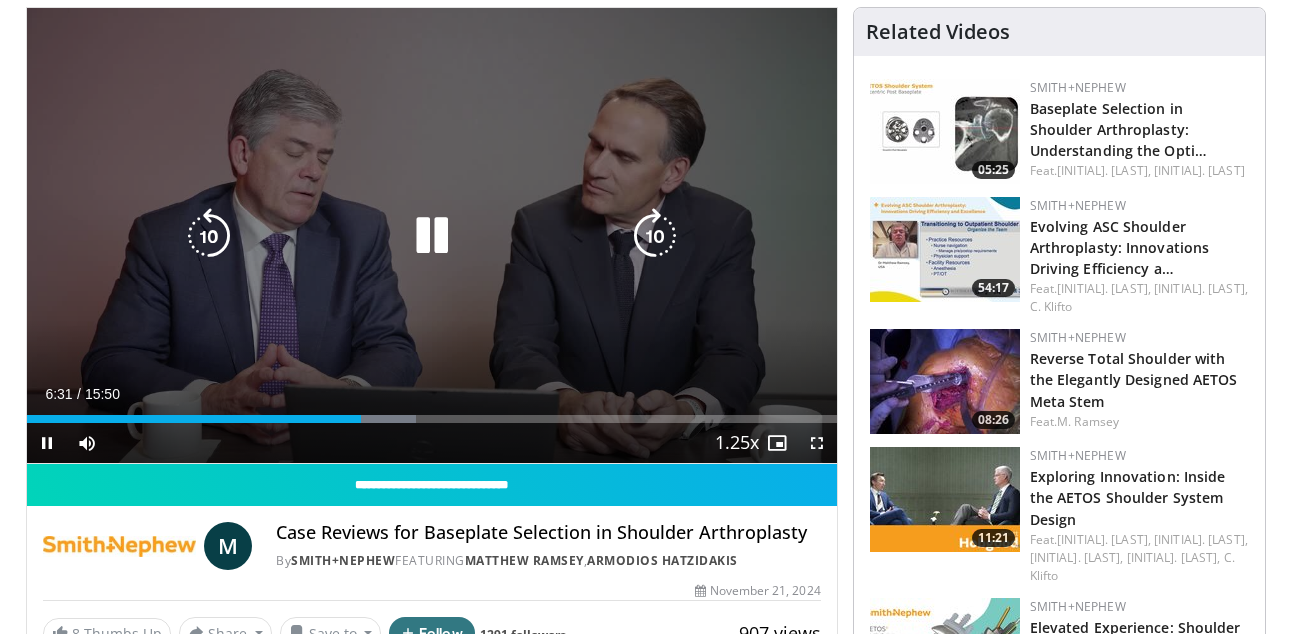 click at bounding box center (432, 236) 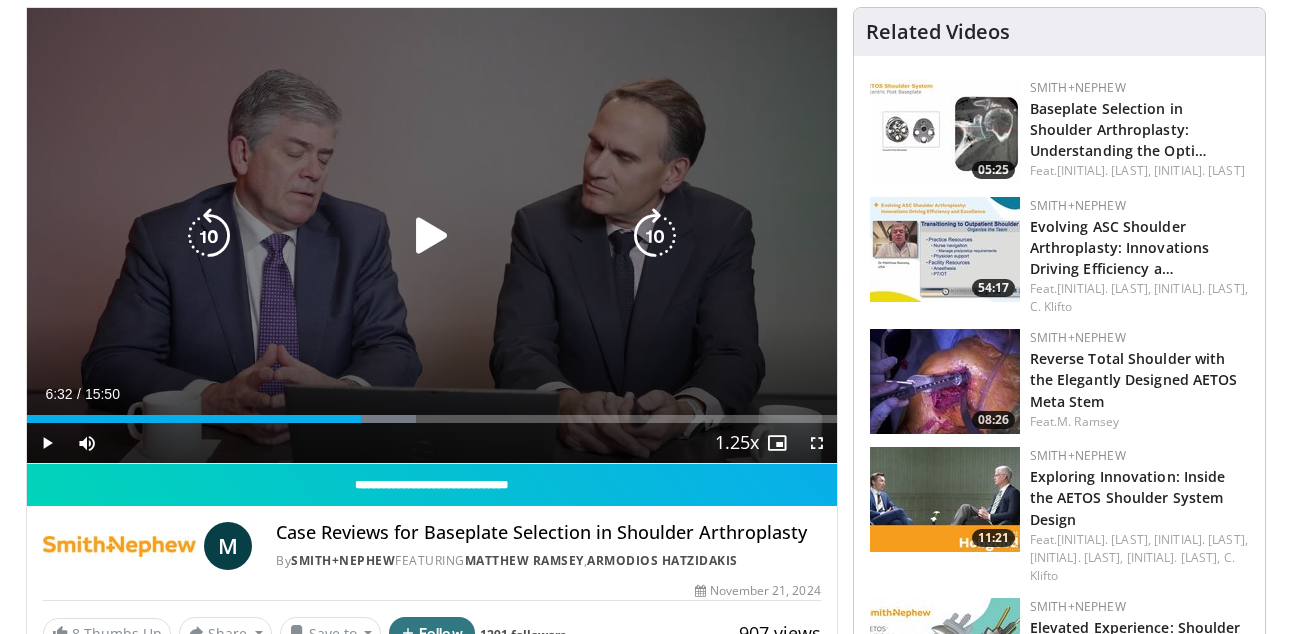 click at bounding box center (432, 236) 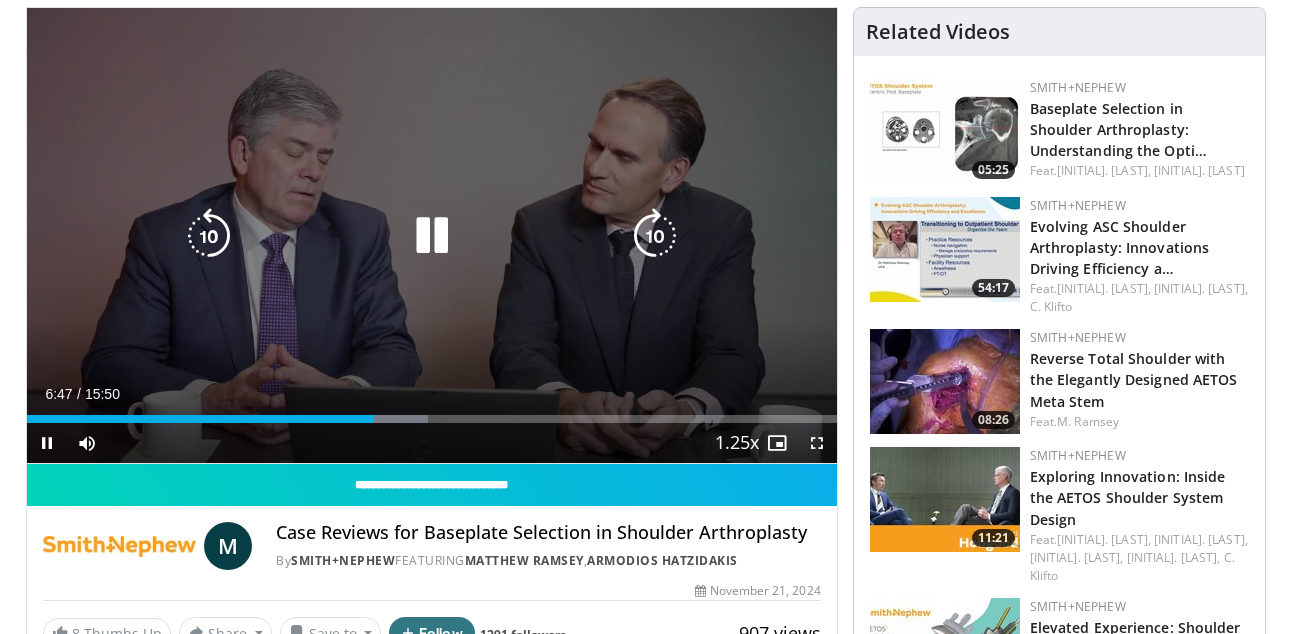 click at bounding box center [432, 236] 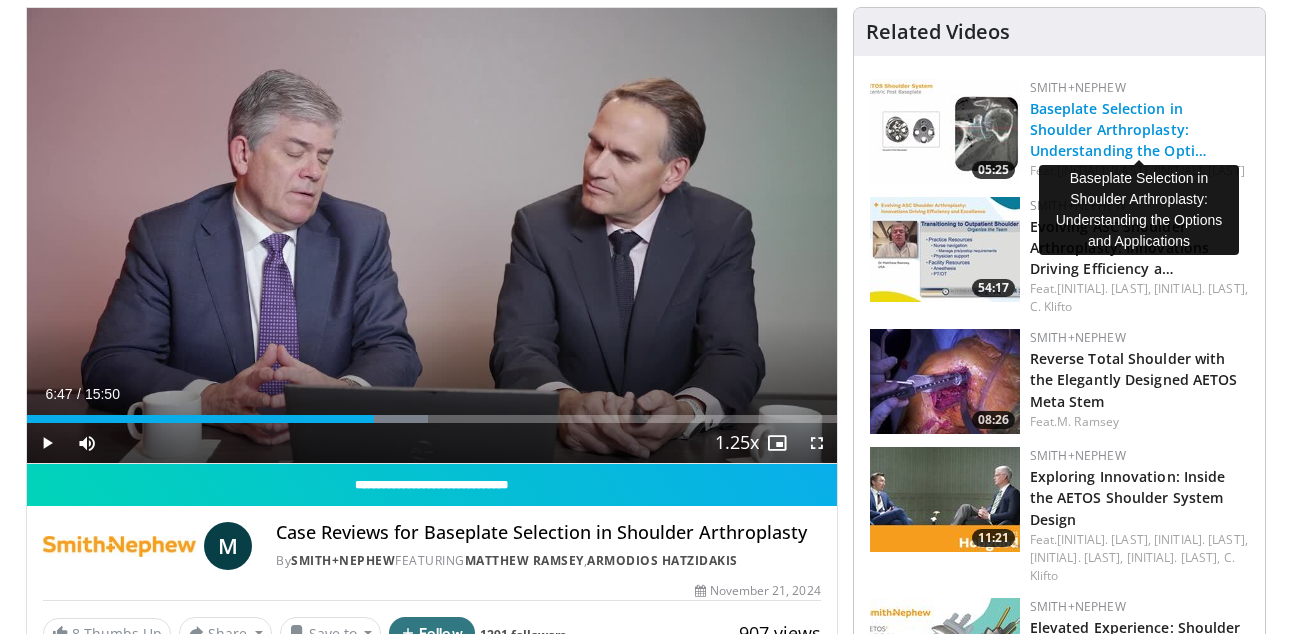 click on "Baseplate Selection in Shoulder Arthroplasty: Understanding the Opti…" at bounding box center (1118, 129) 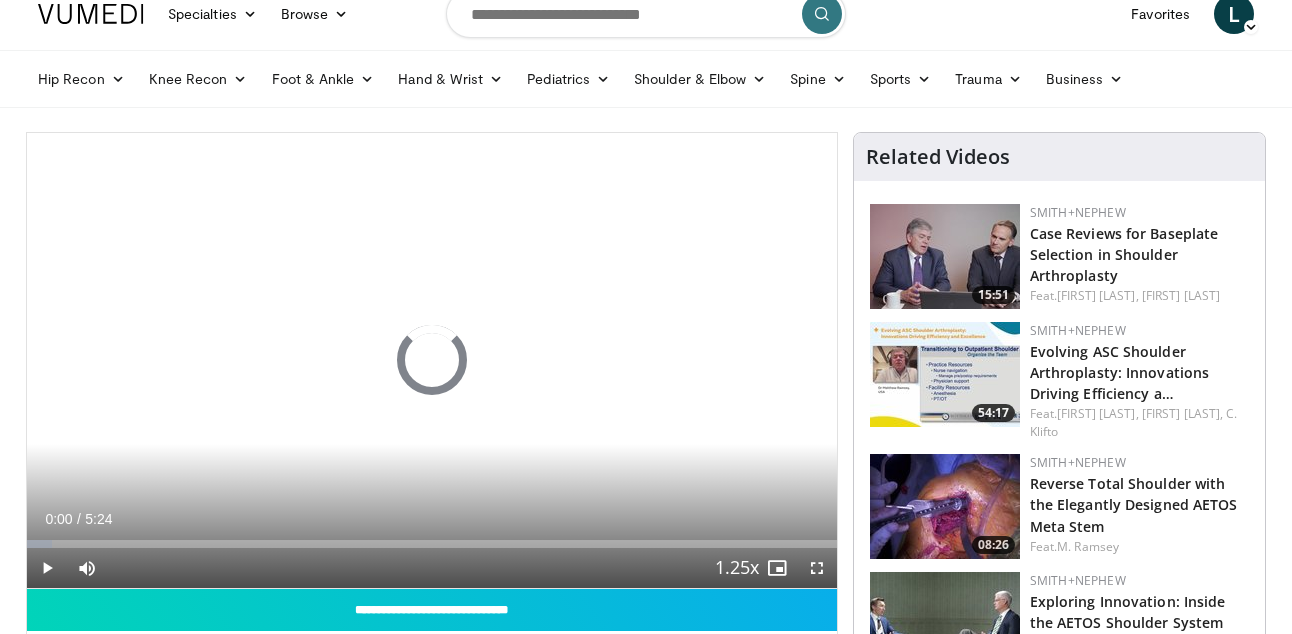 scroll, scrollTop: 33, scrollLeft: 0, axis: vertical 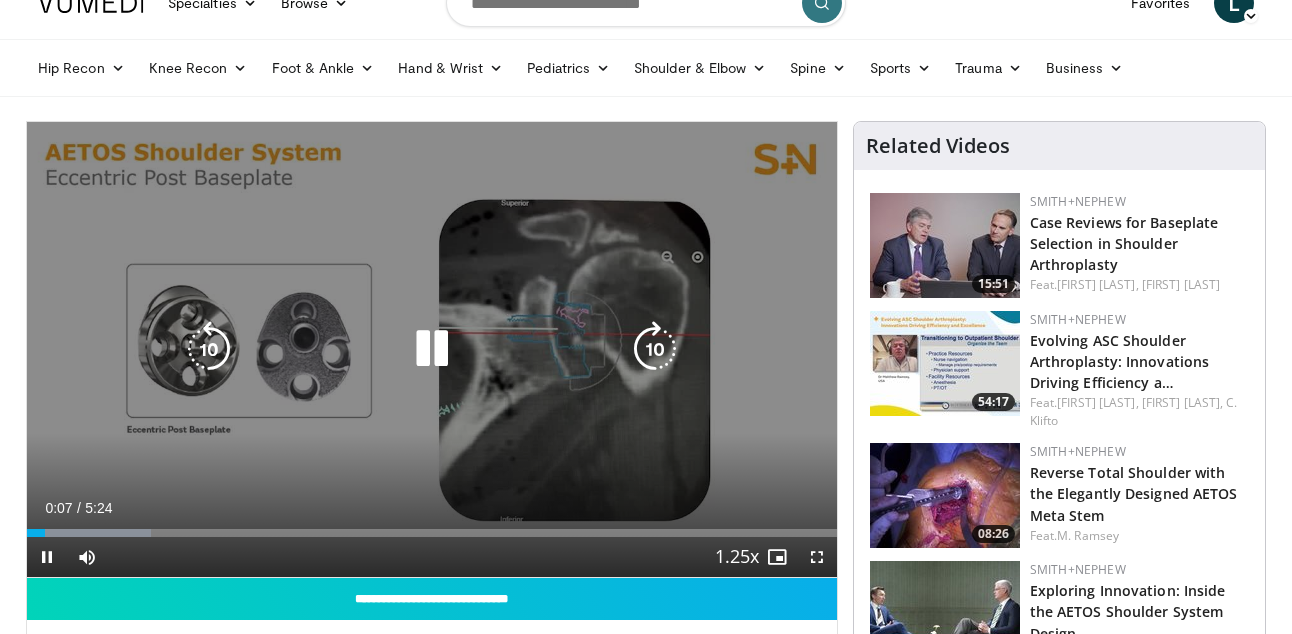 click at bounding box center (432, 349) 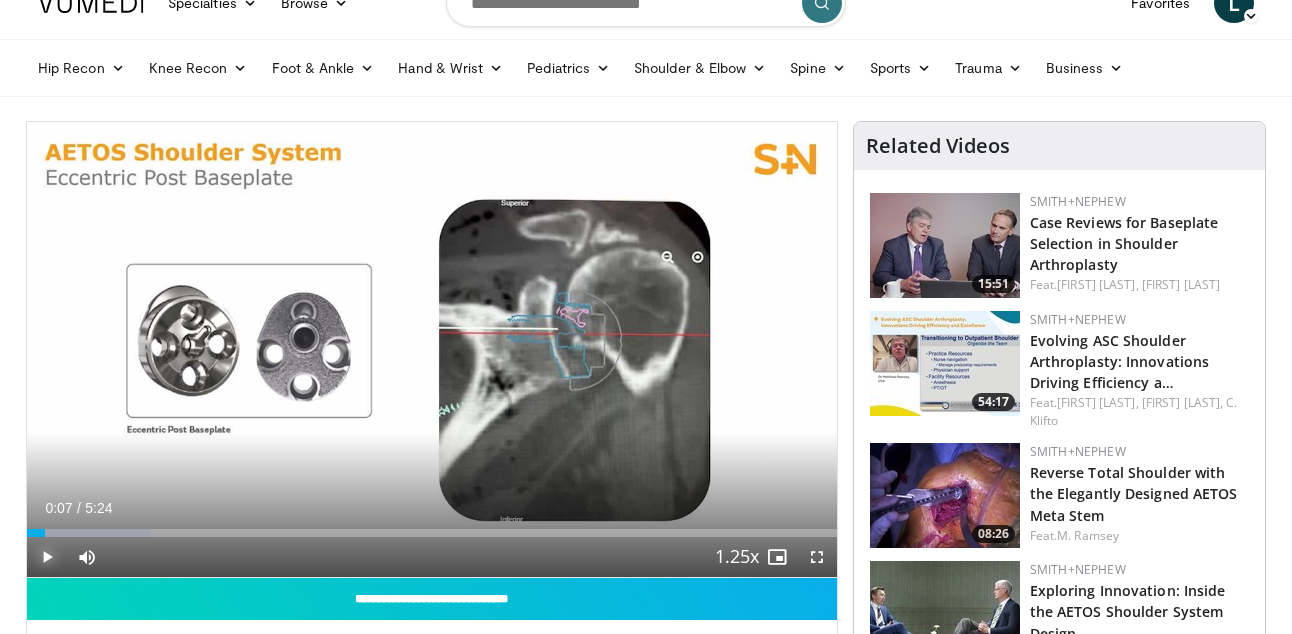 click at bounding box center (47, 557) 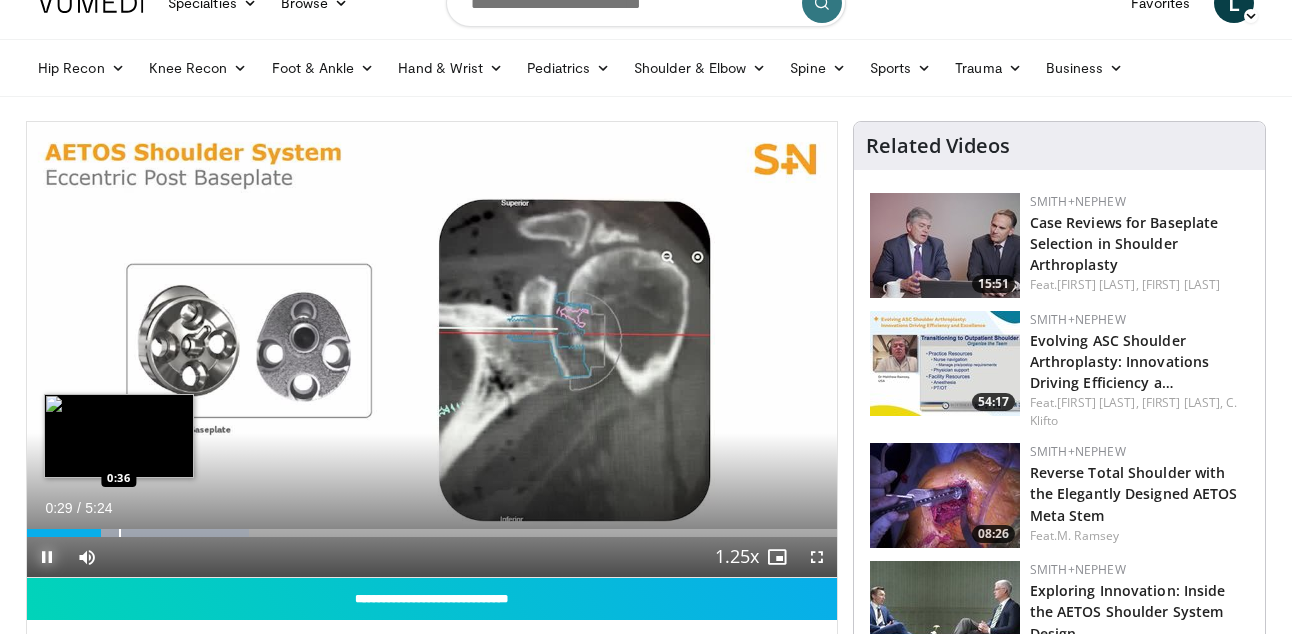 click at bounding box center [120, 533] 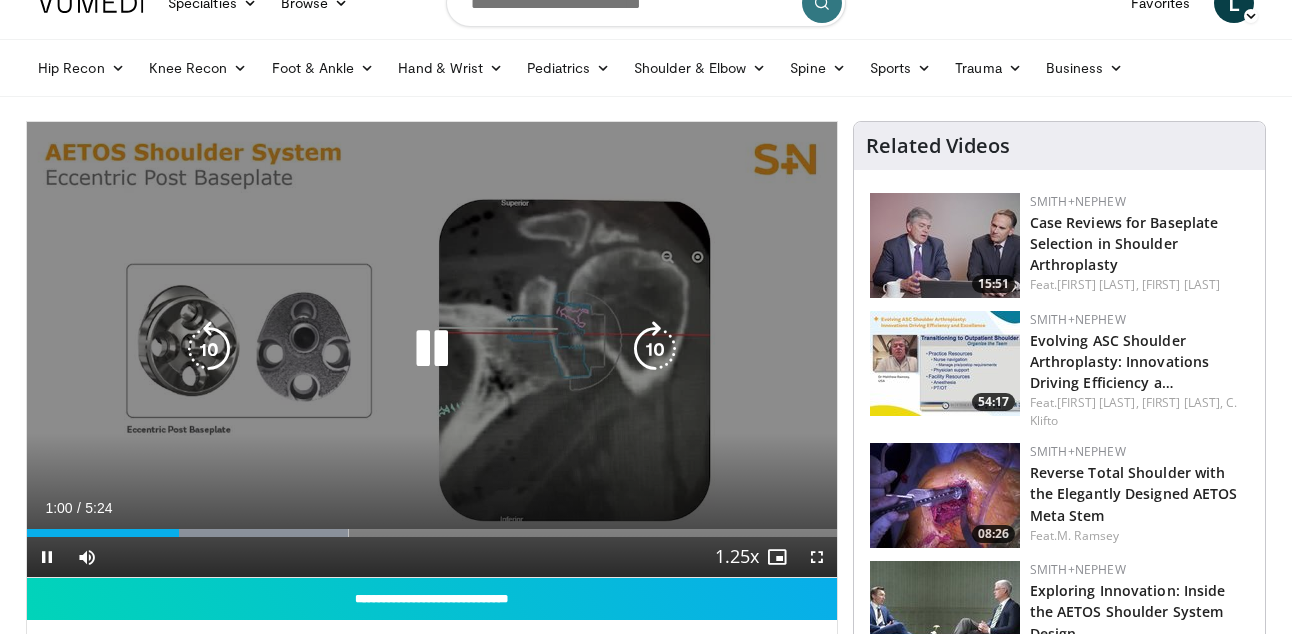 click at bounding box center (432, 349) 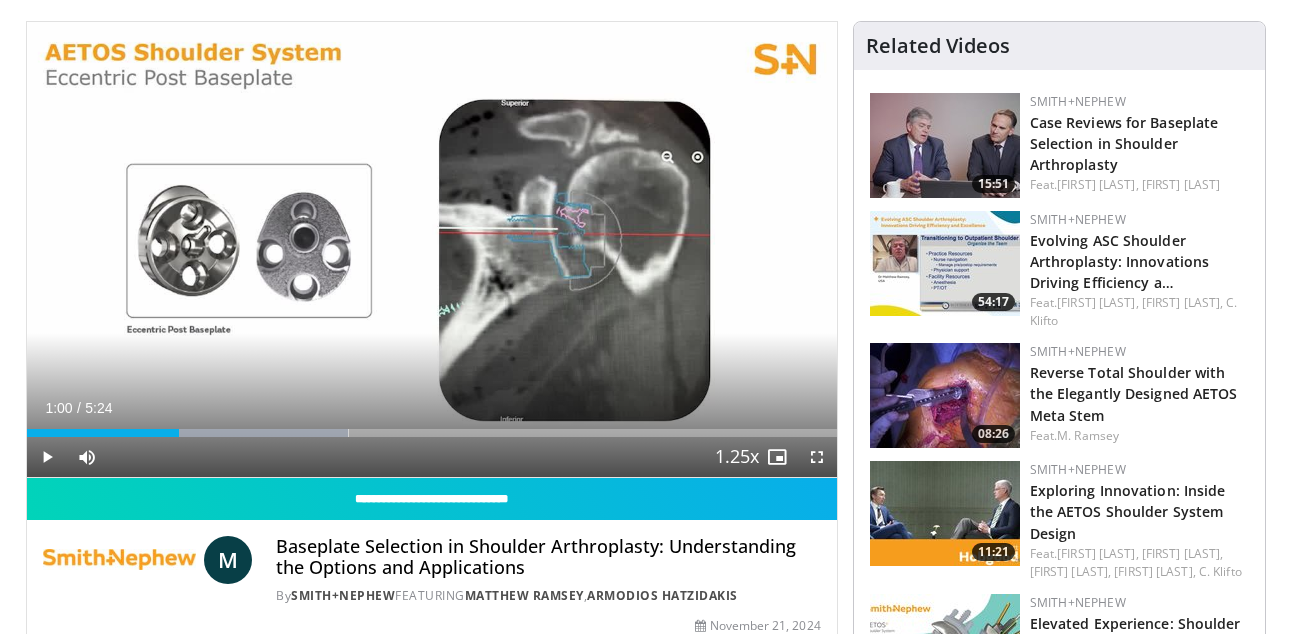 scroll, scrollTop: 124, scrollLeft: 0, axis: vertical 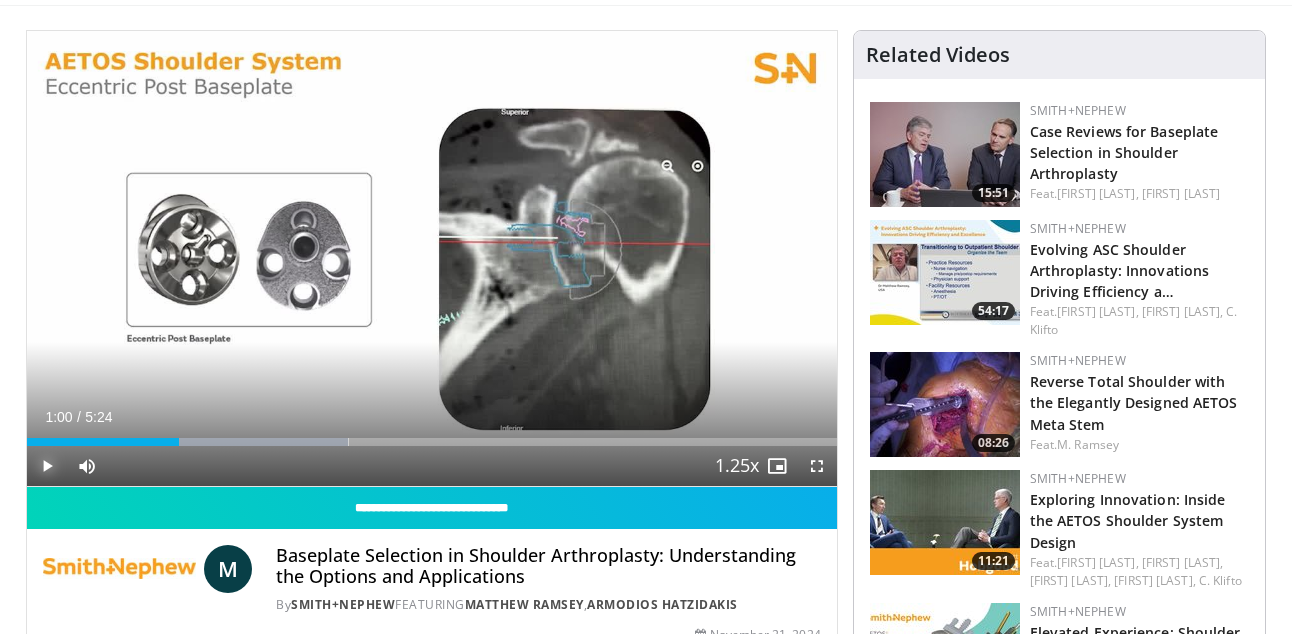 click at bounding box center [47, 466] 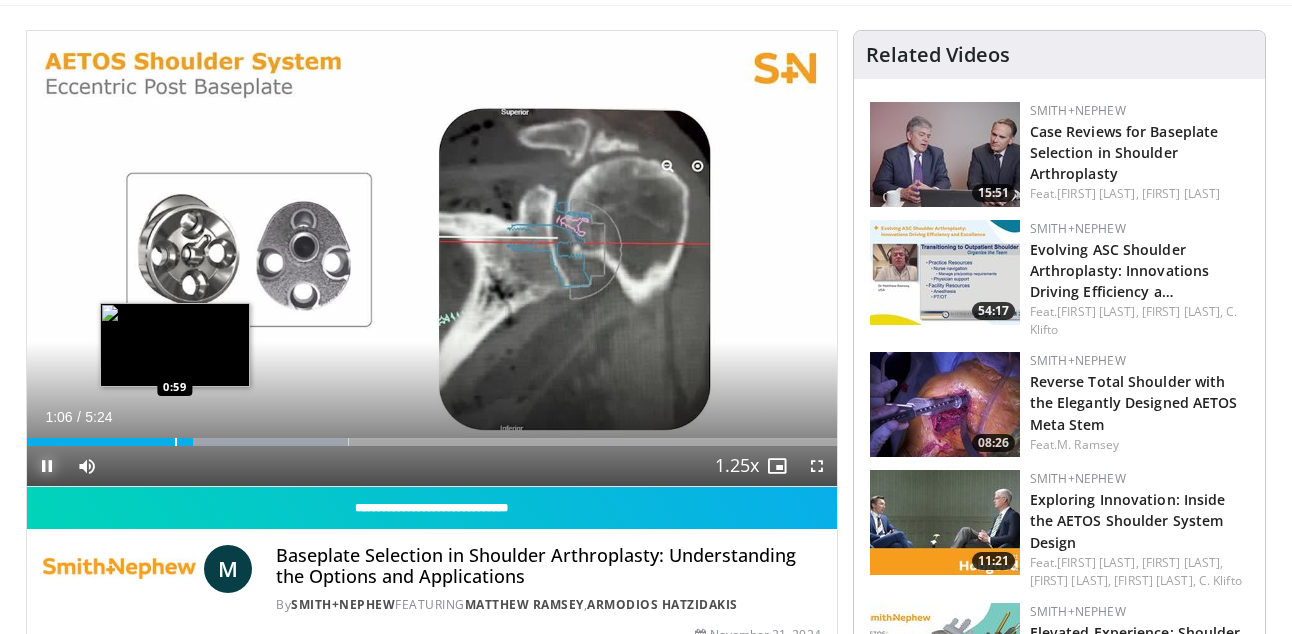 click at bounding box center (176, 442) 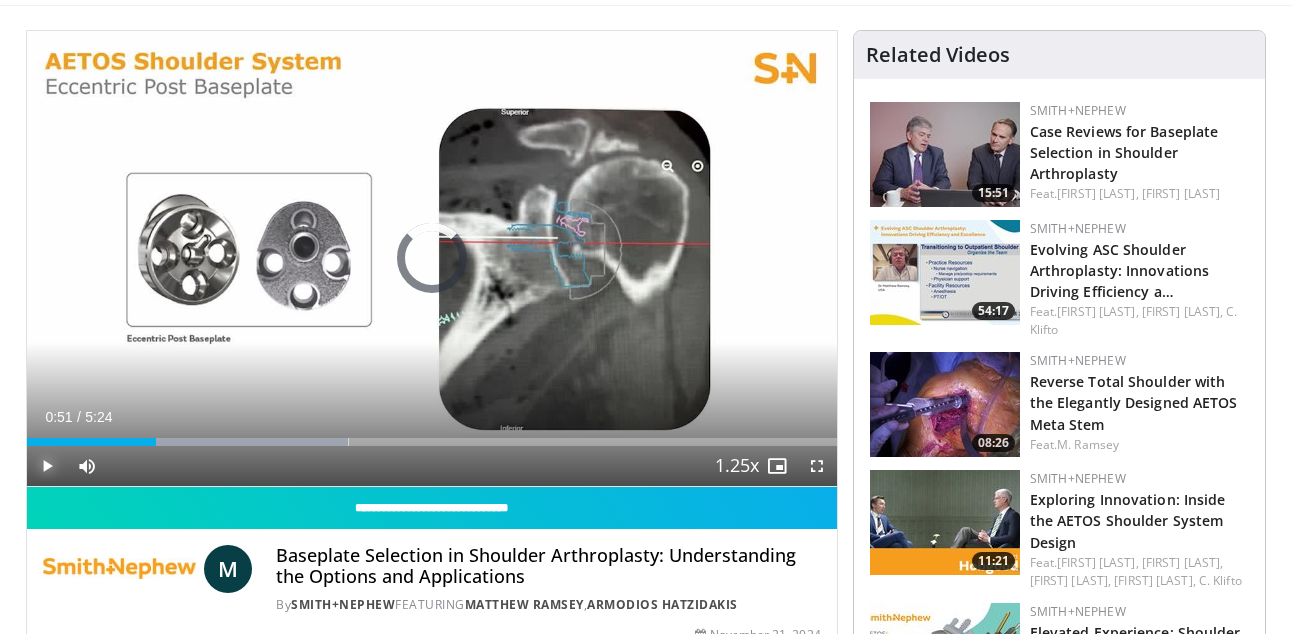 click at bounding box center (157, 442) 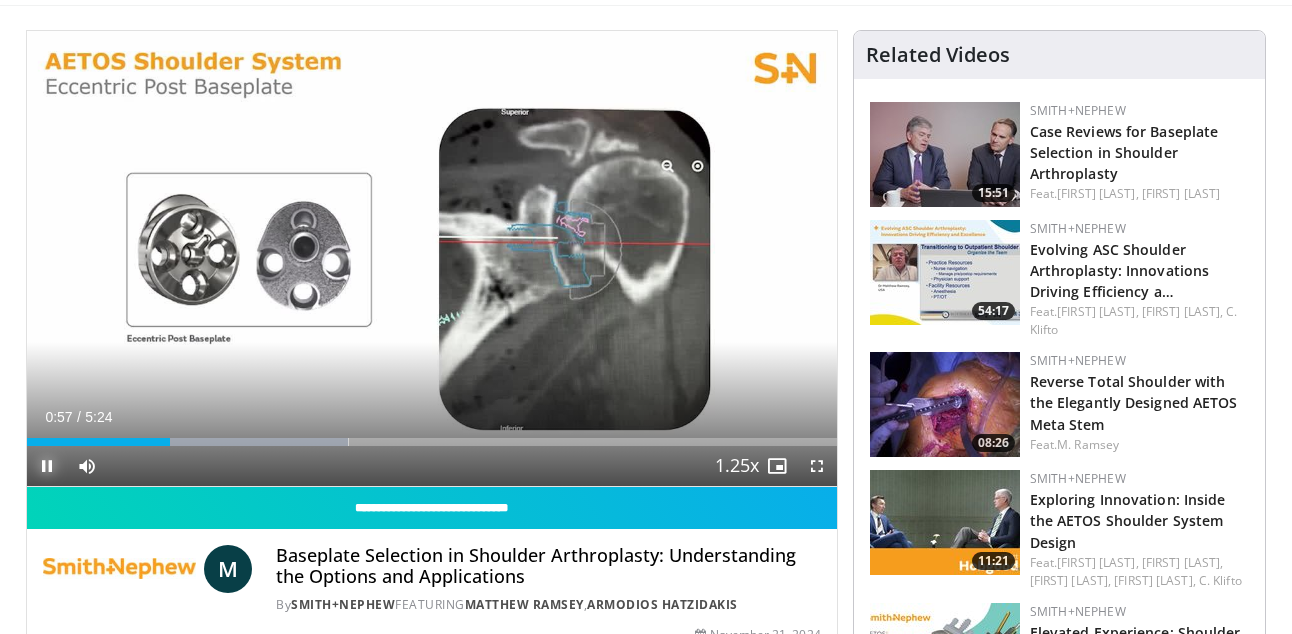 click at bounding box center [47, 466] 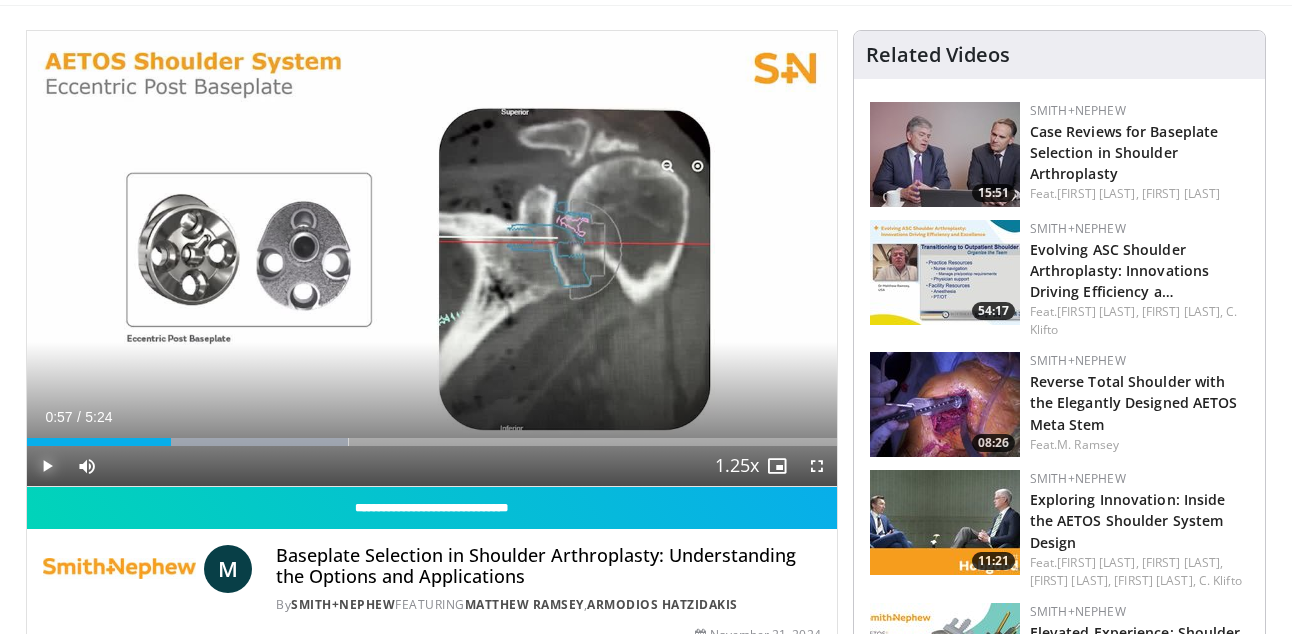 click at bounding box center [47, 466] 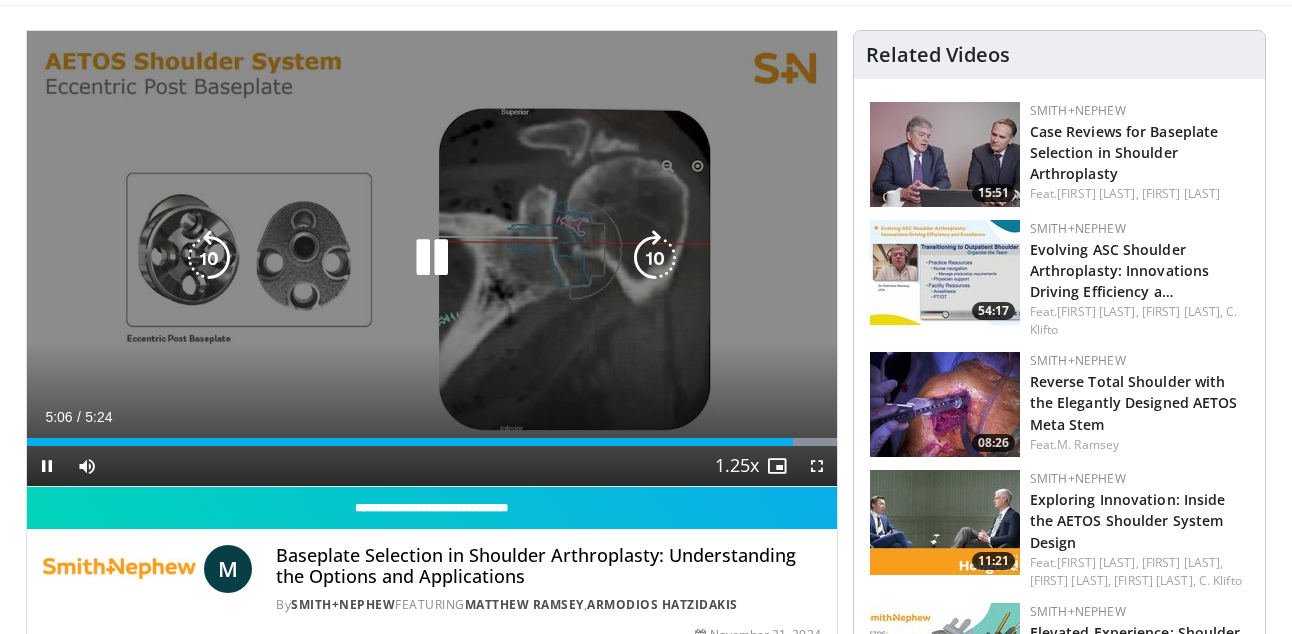click at bounding box center (432, 258) 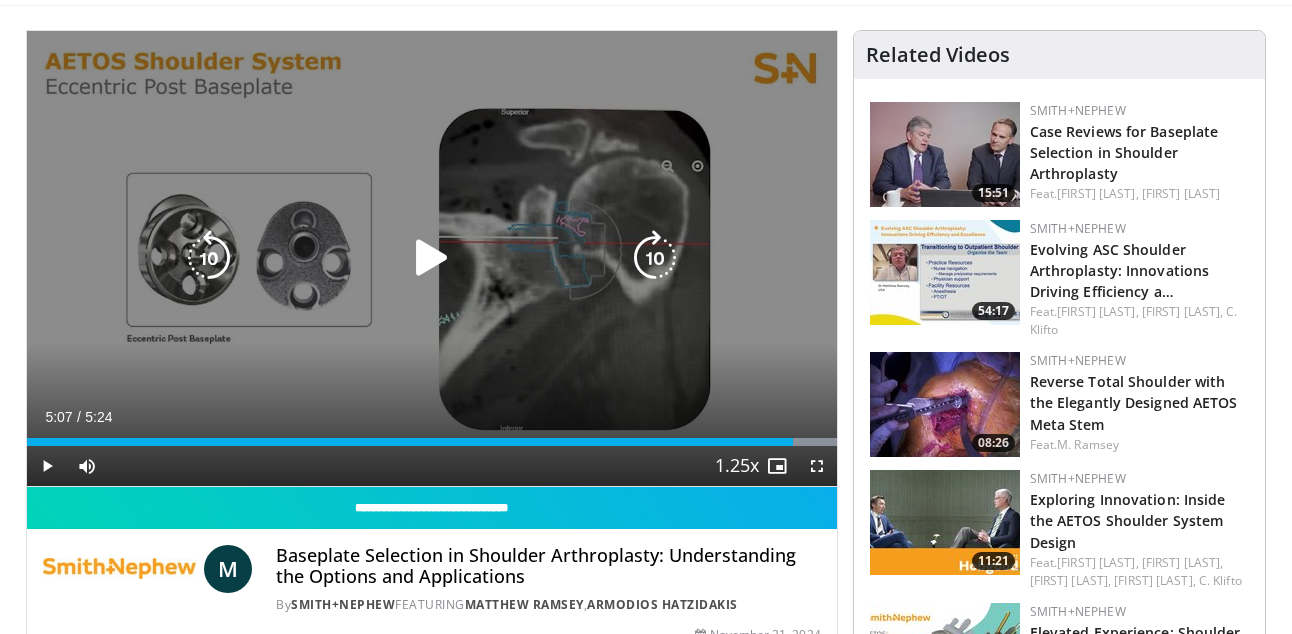 click at bounding box center (432, 258) 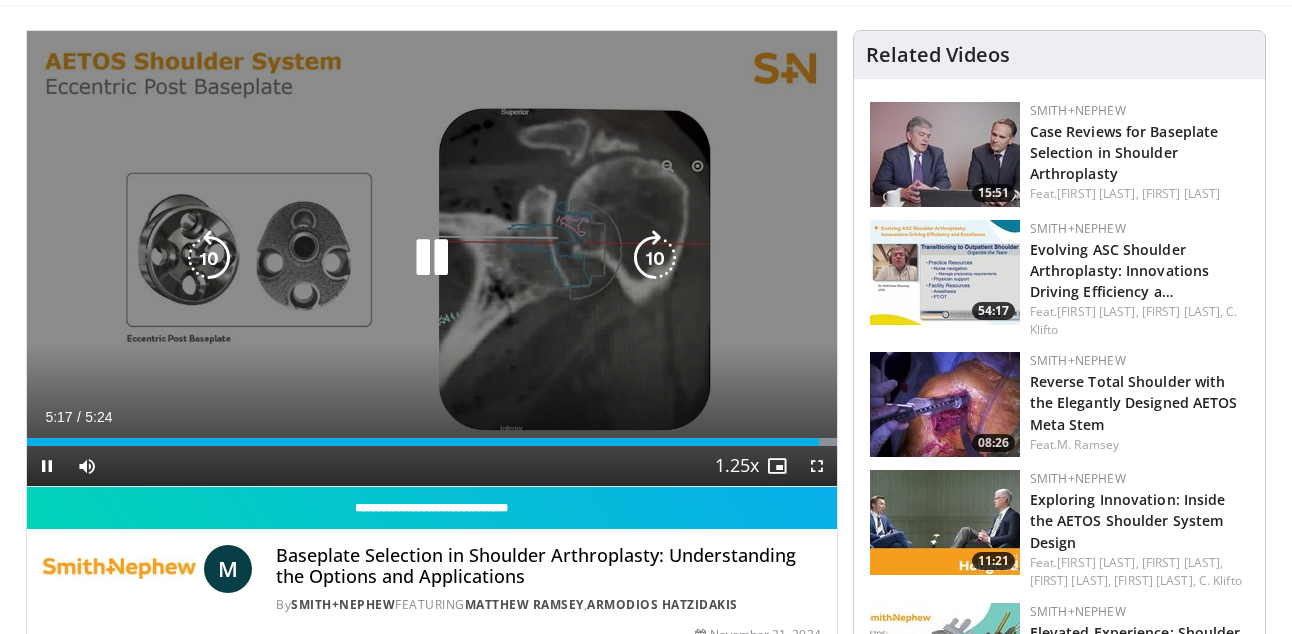 click at bounding box center [432, 258] 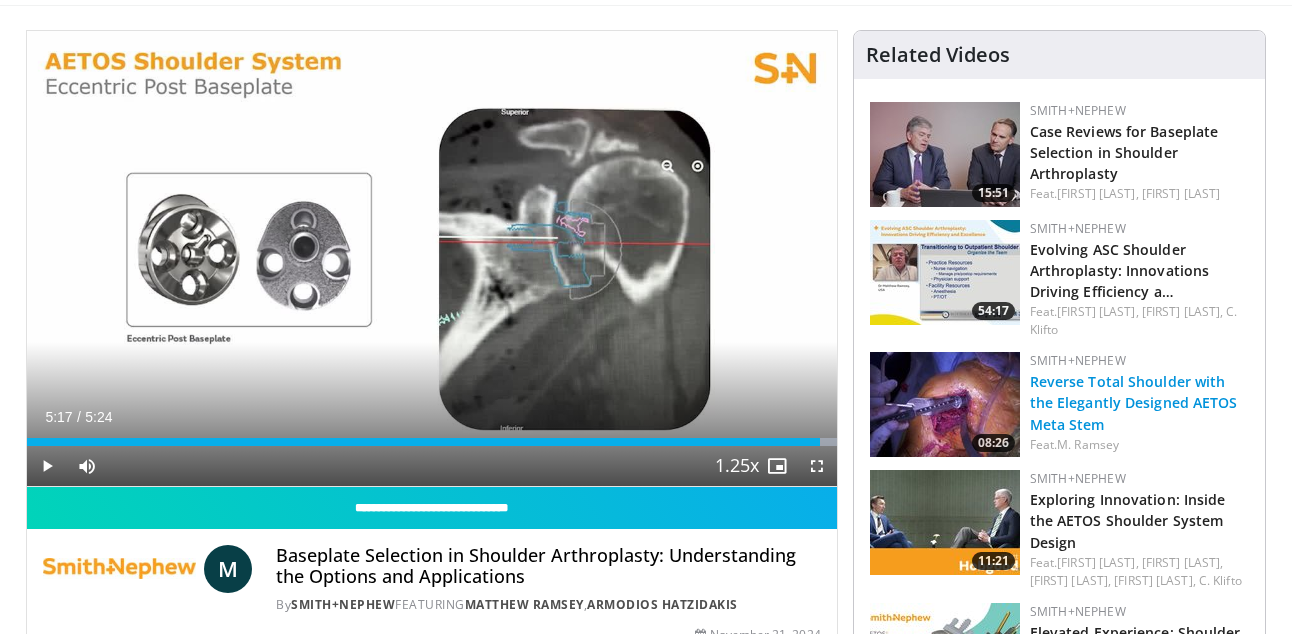 click on "Reverse Total Shoulder with the Elegantly Designed AETOS Meta Stem" at bounding box center [1134, 402] 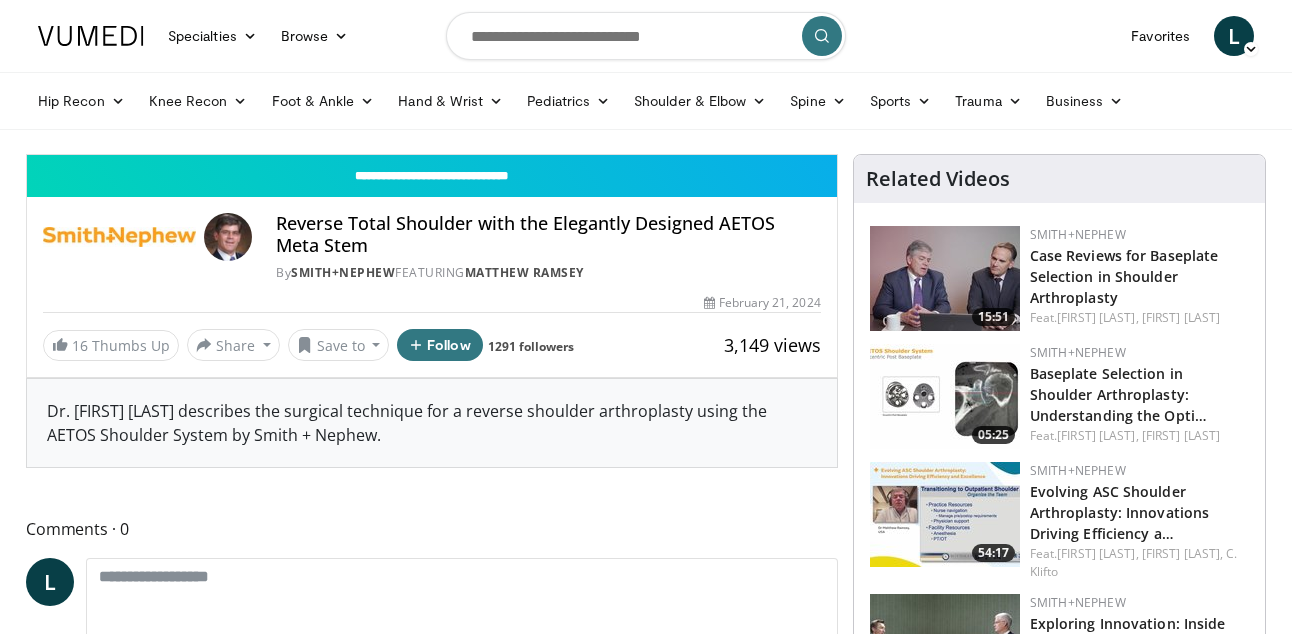 scroll, scrollTop: 0, scrollLeft: 0, axis: both 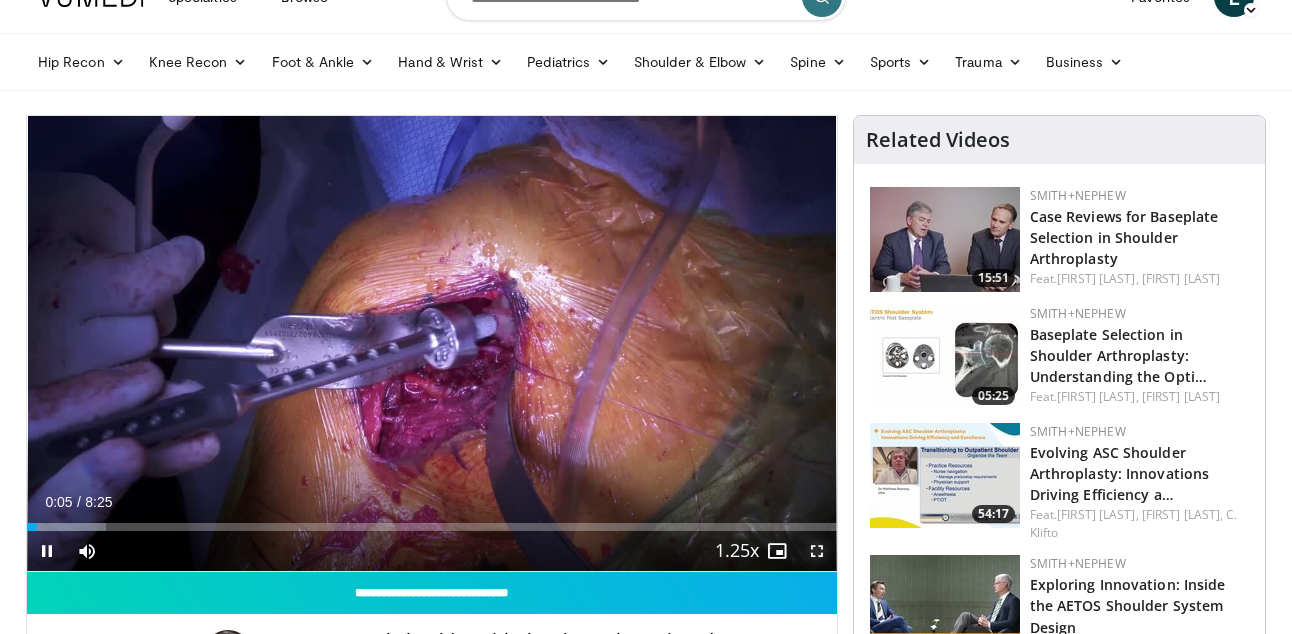 click at bounding box center [817, 551] 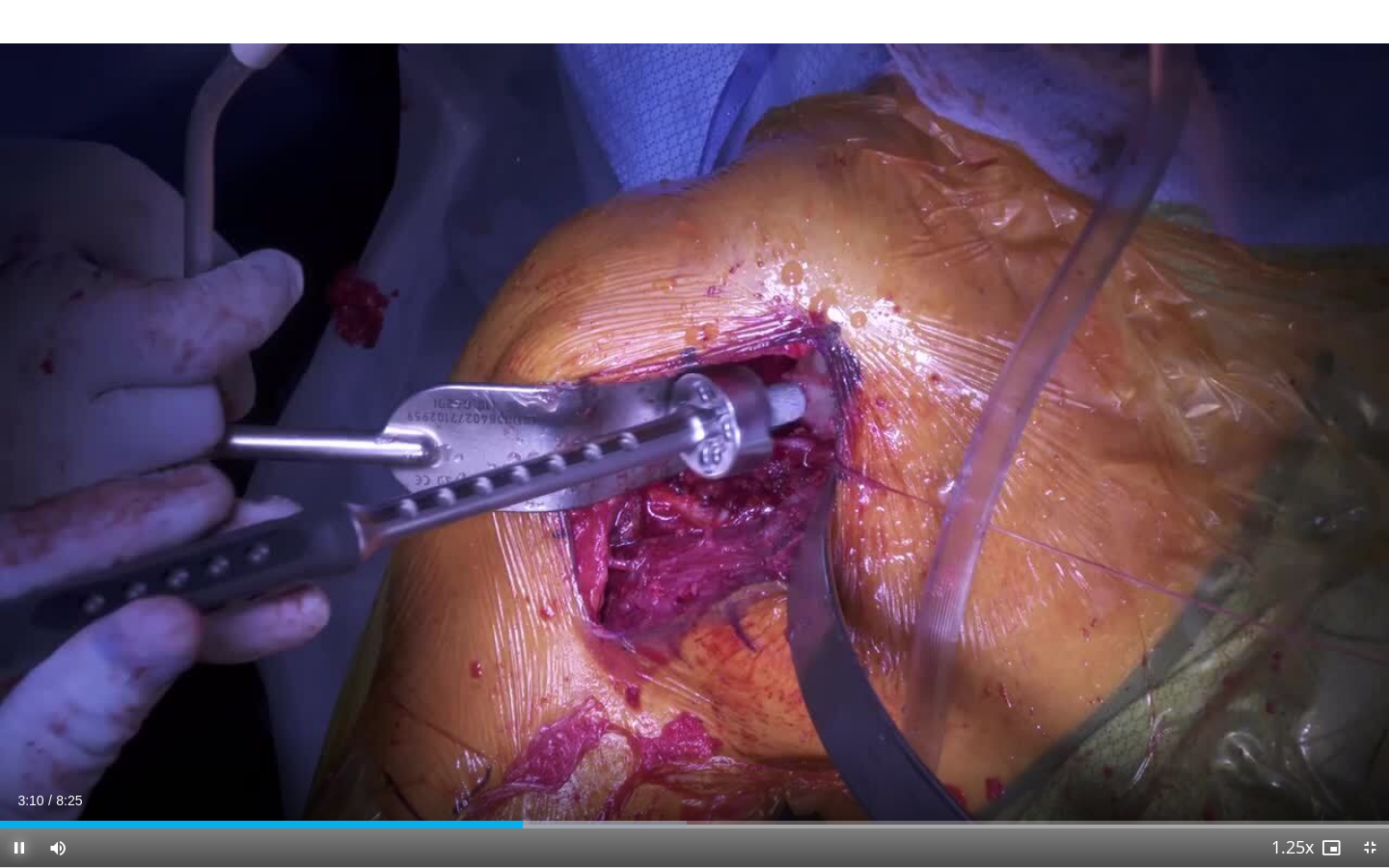 click at bounding box center (19, 848) 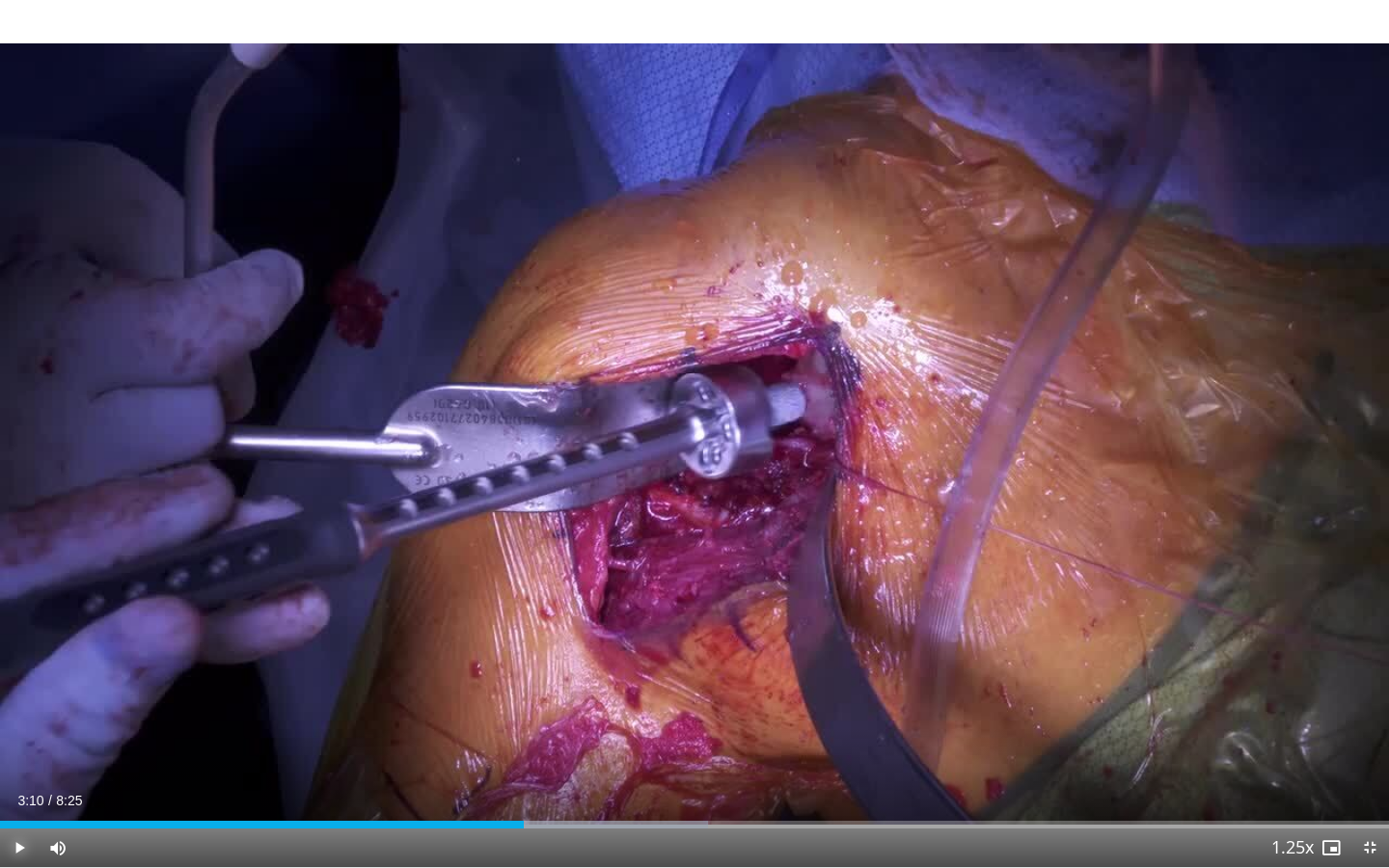 click at bounding box center [19, 848] 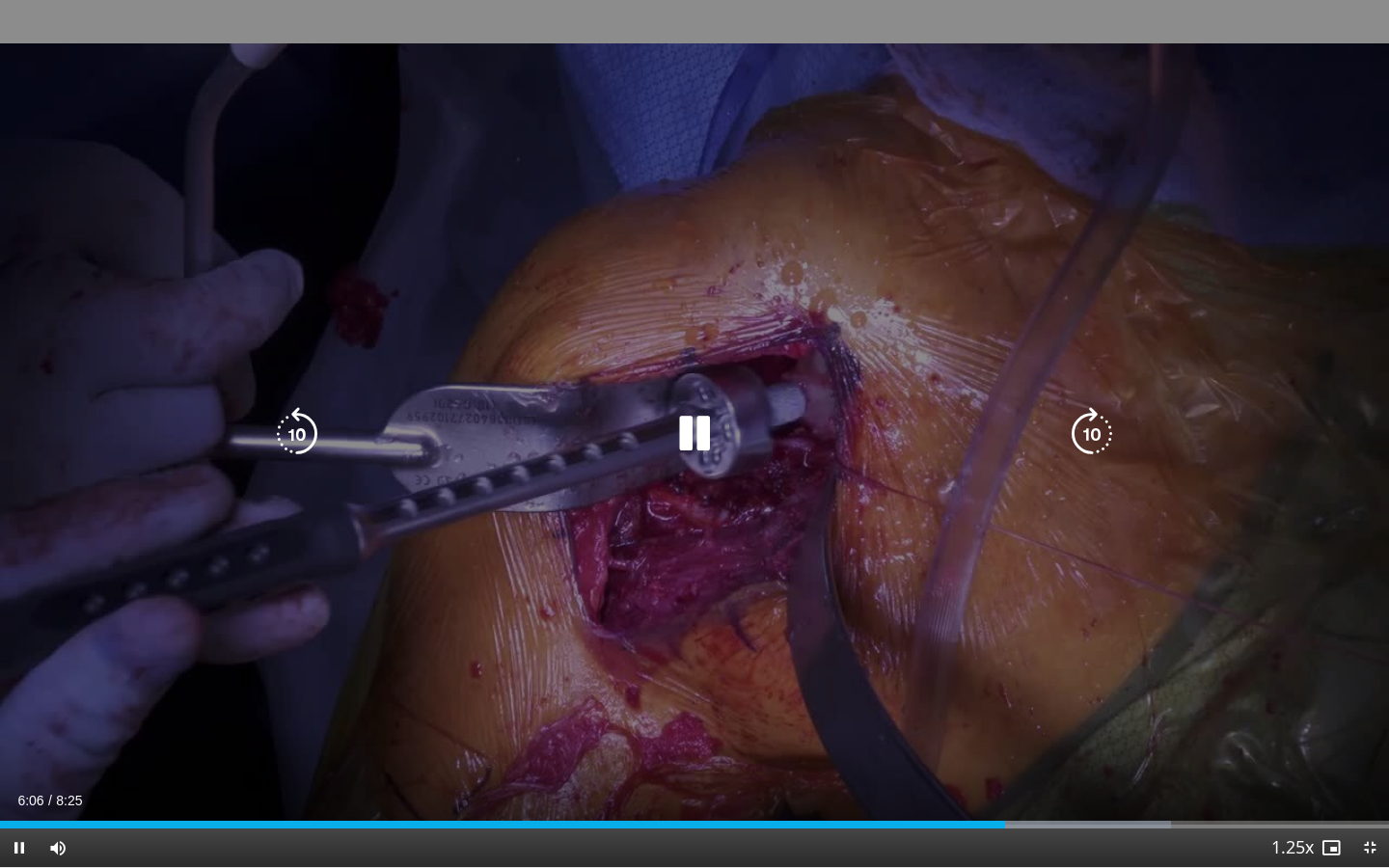 click at bounding box center [694, 434] 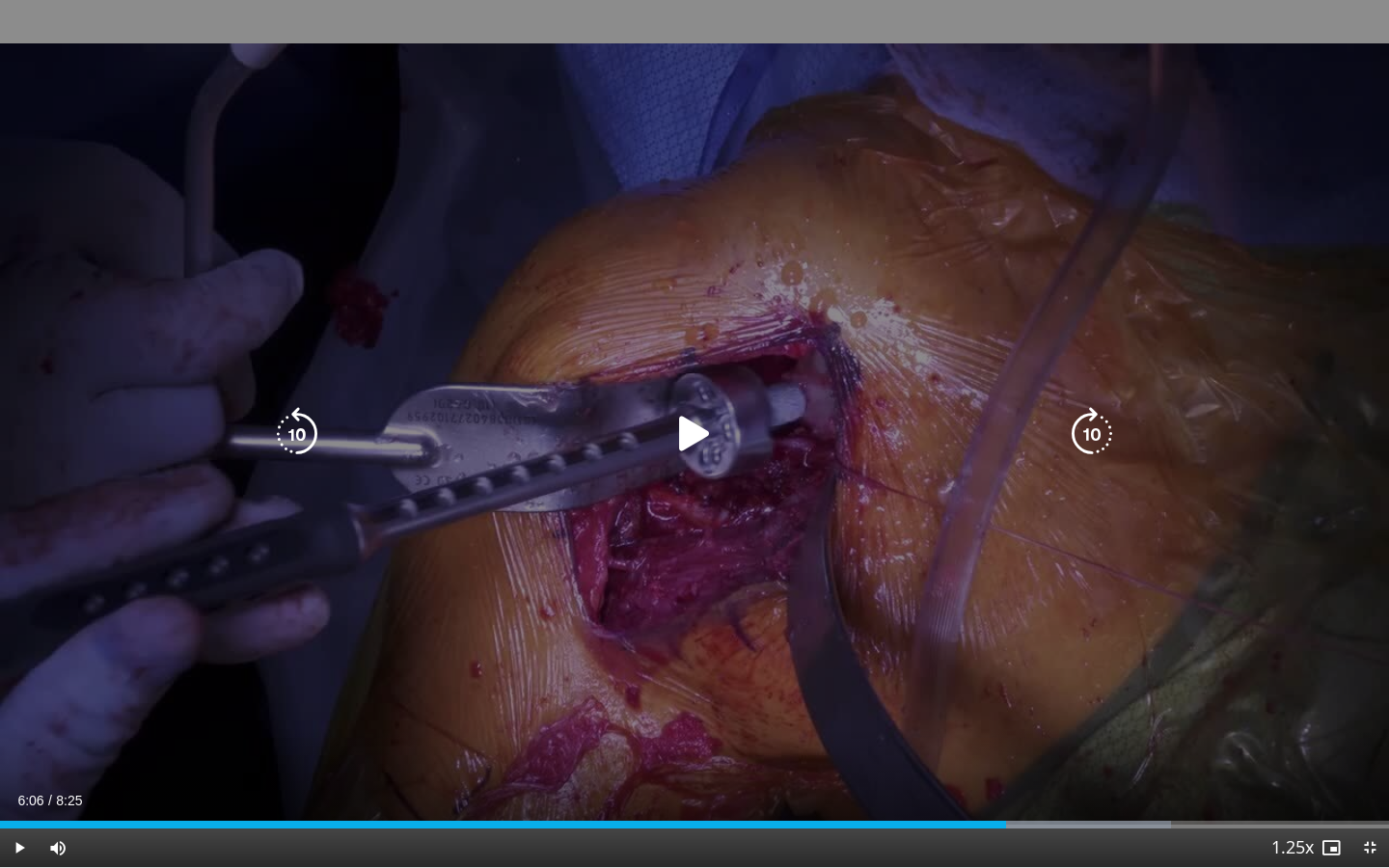 click at bounding box center (694, 434) 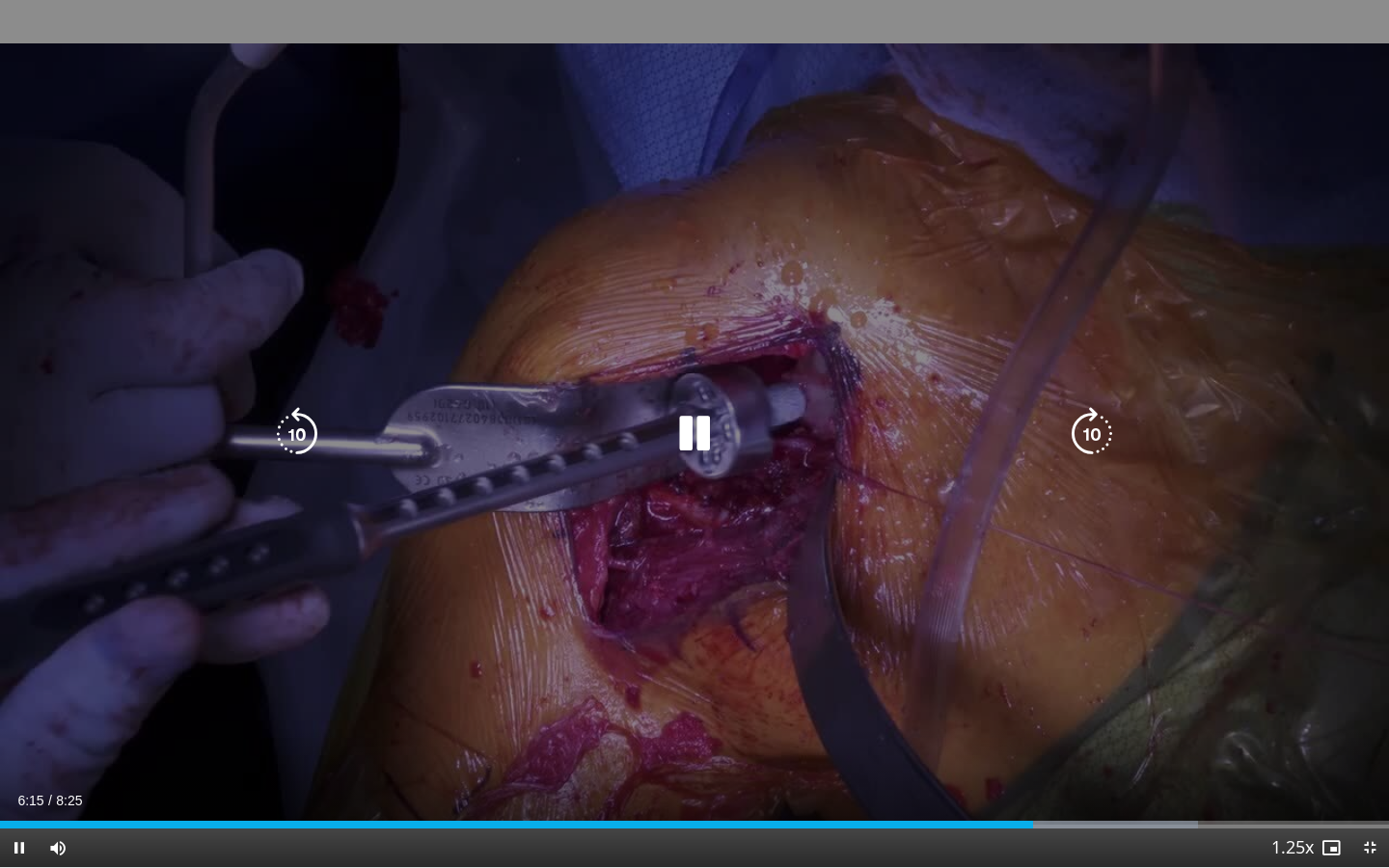 click at bounding box center [694, 434] 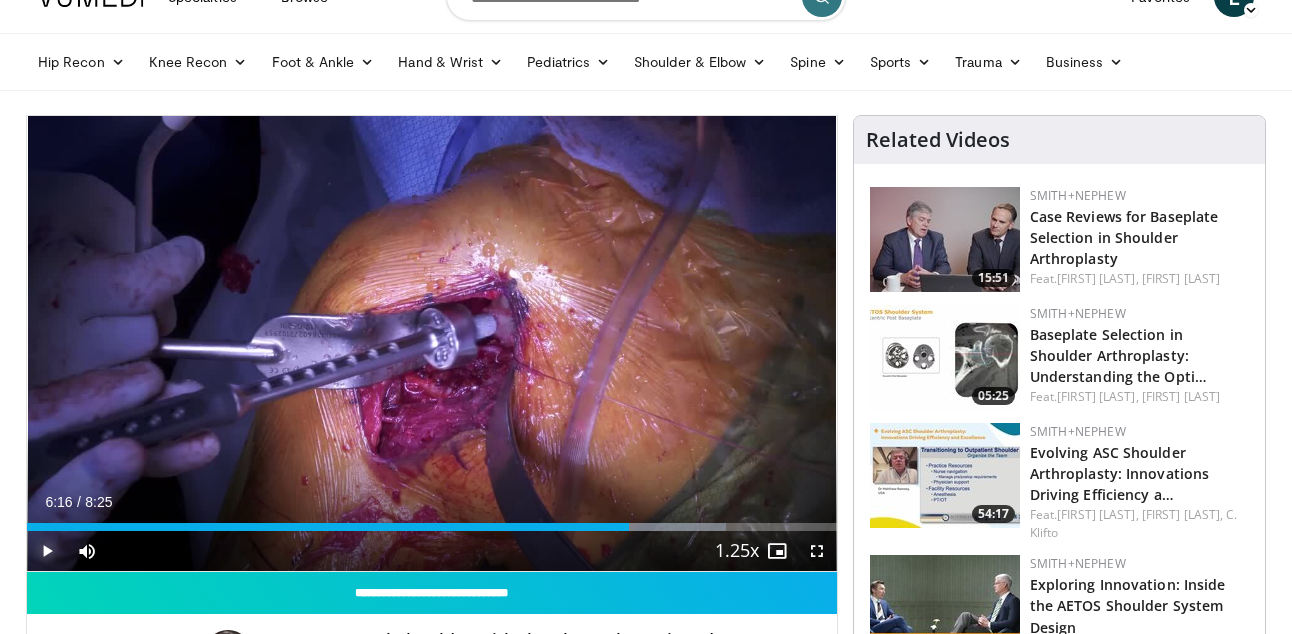 click at bounding box center (47, 551) 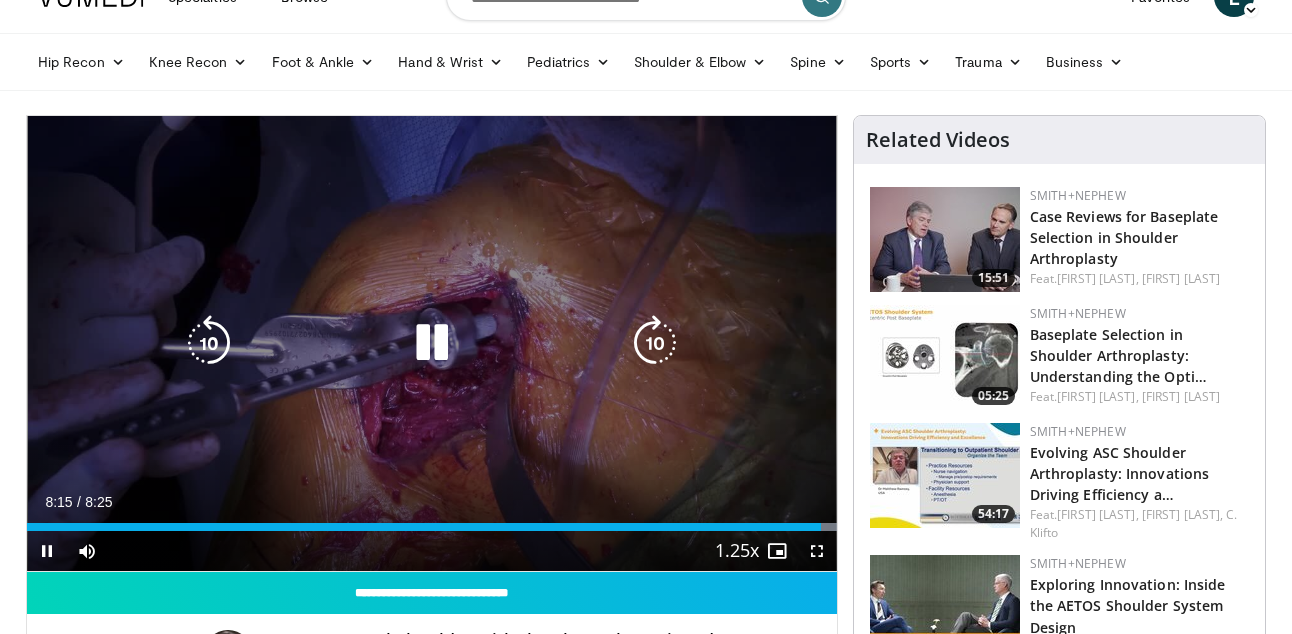 click at bounding box center [432, 343] 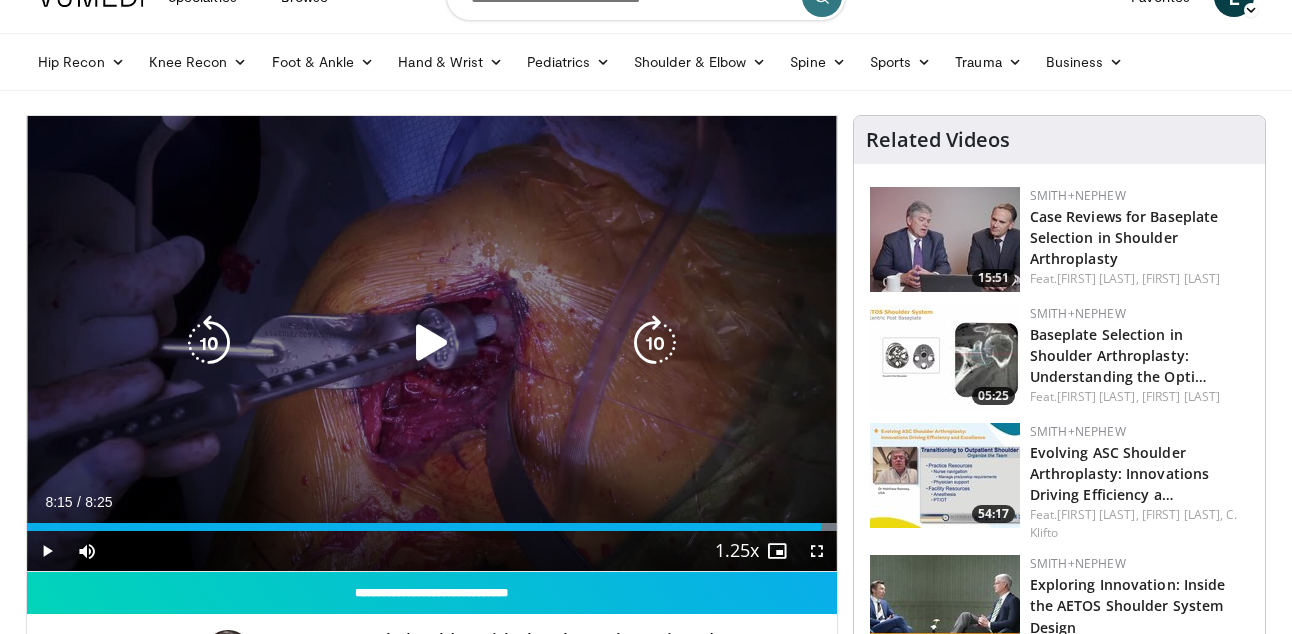scroll, scrollTop: 38, scrollLeft: 0, axis: vertical 